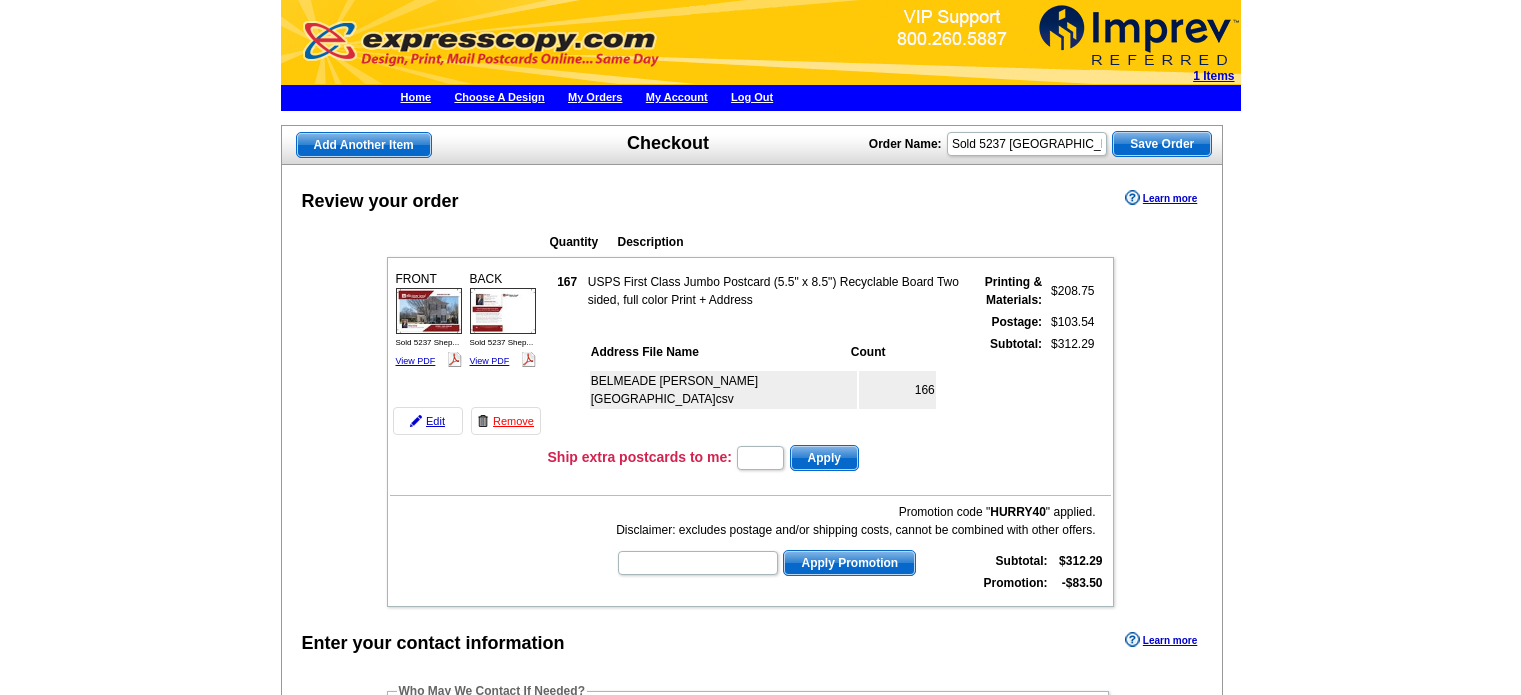 scroll, scrollTop: 700, scrollLeft: 0, axis: vertical 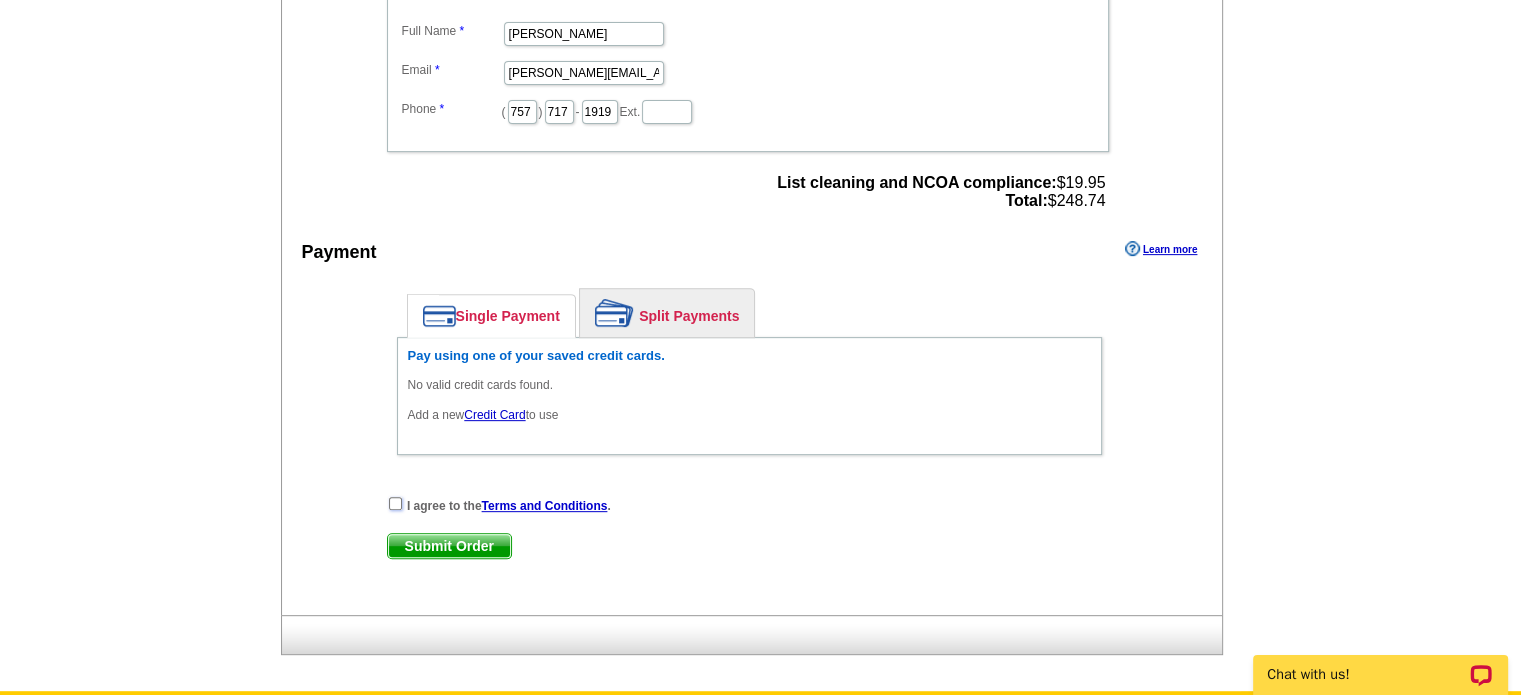 click at bounding box center (395, 503) 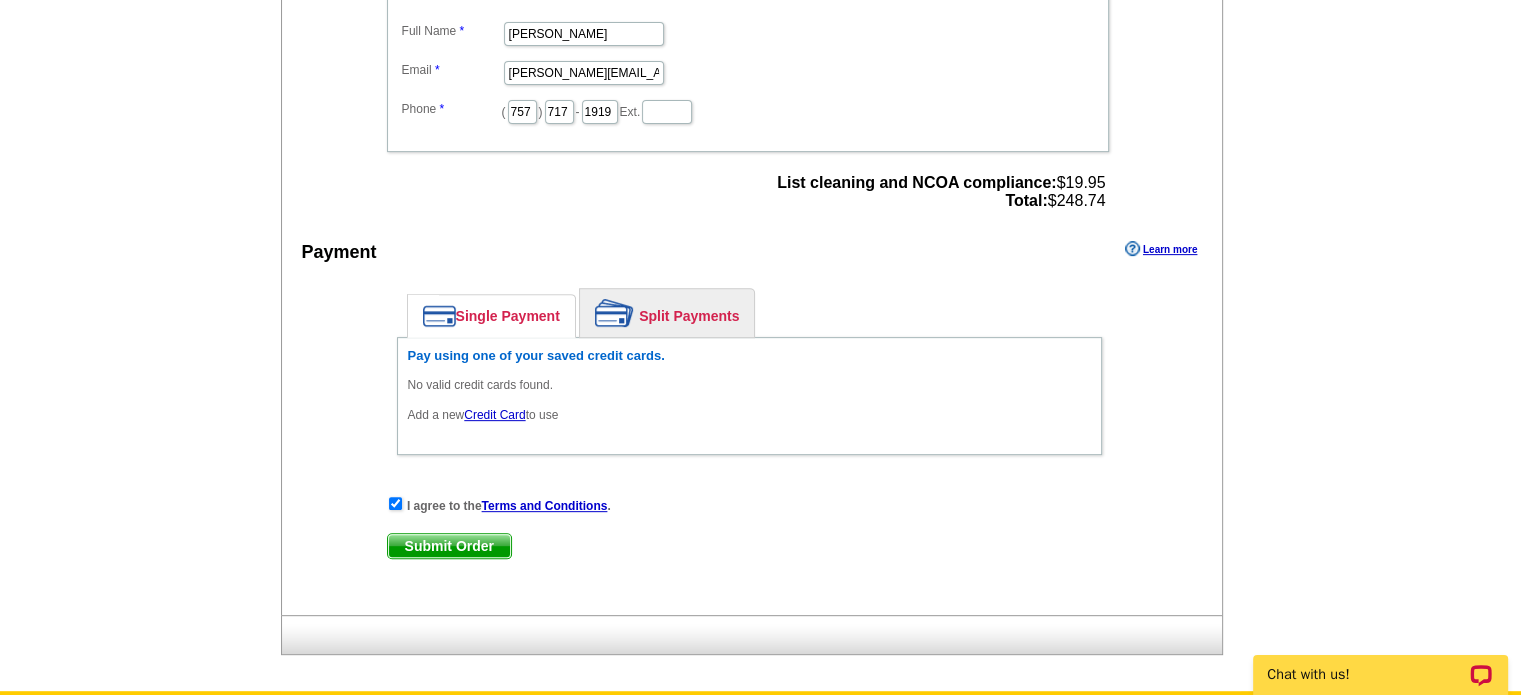 click on "Submit Order" at bounding box center (449, 546) 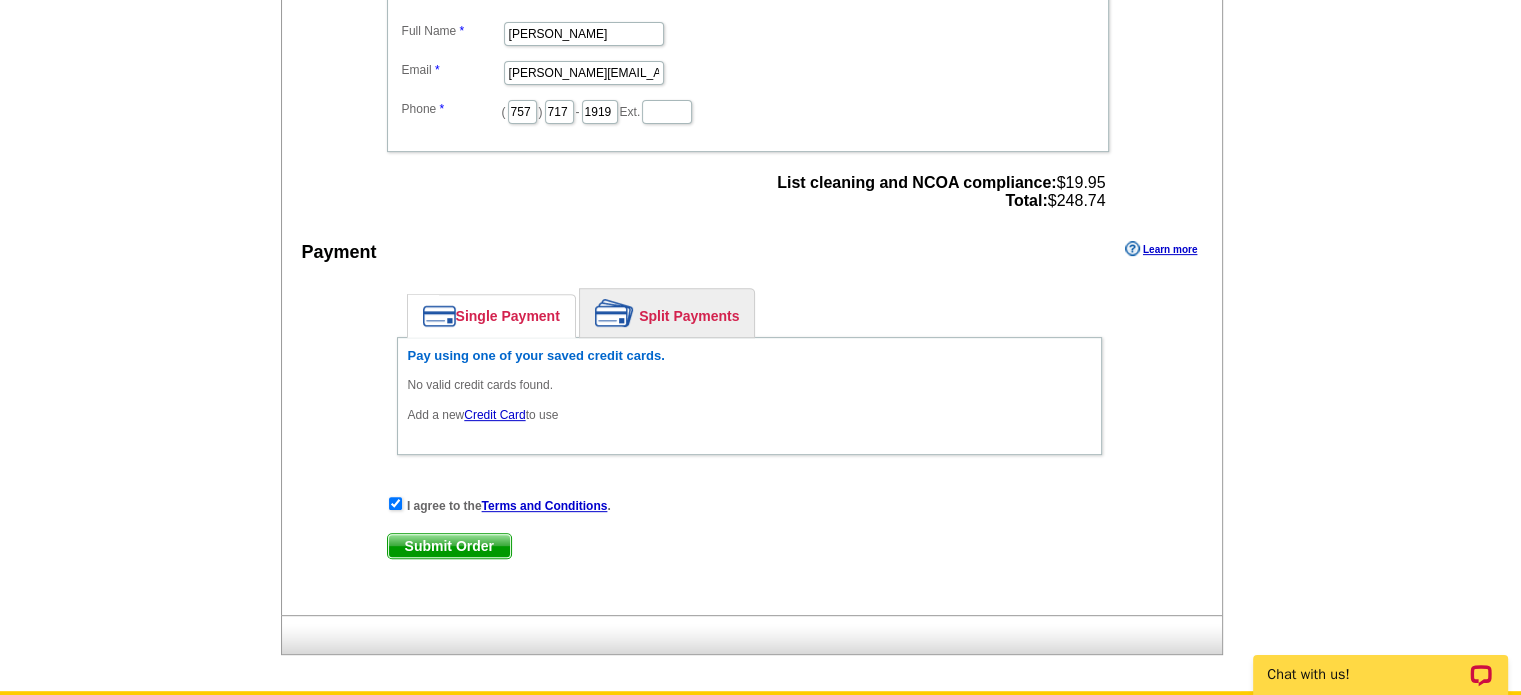 scroll, scrollTop: 600, scrollLeft: 0, axis: vertical 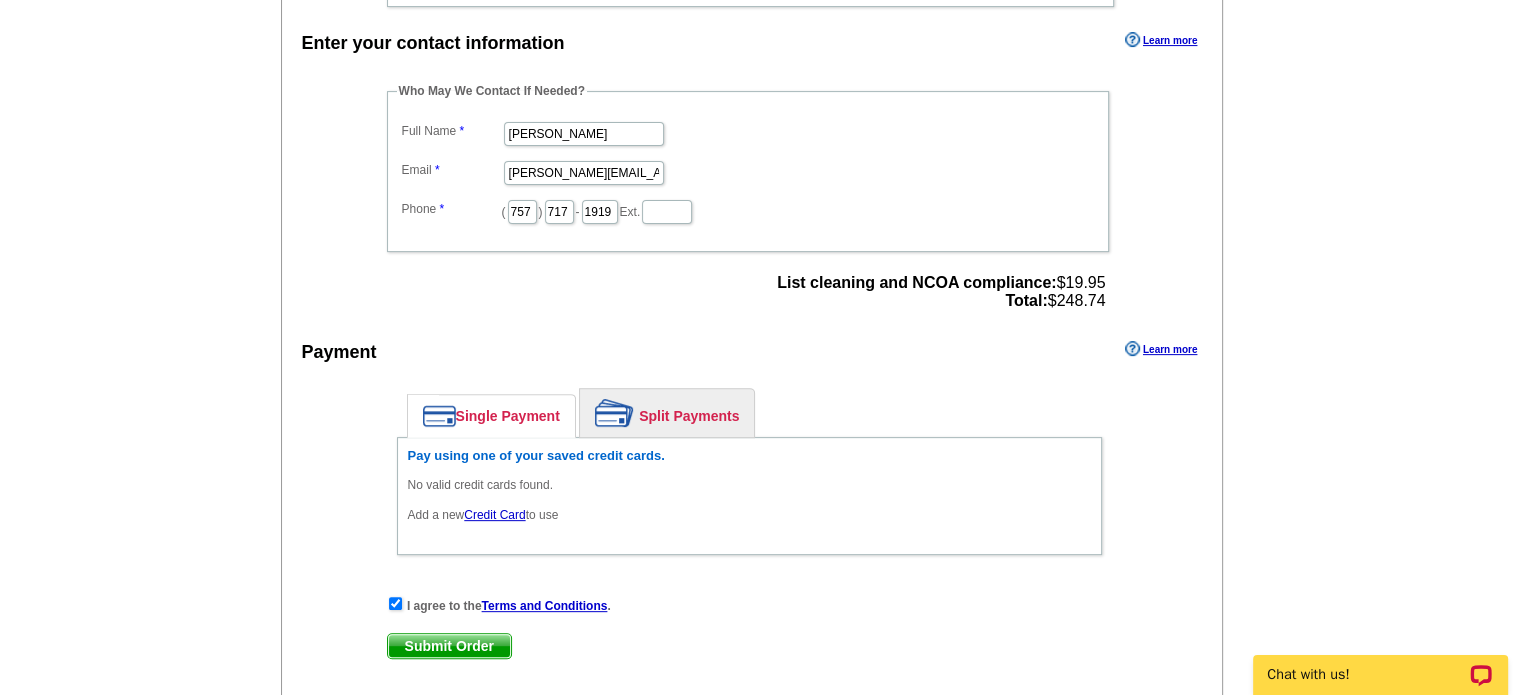 click on "Credit Card" at bounding box center (494, 515) 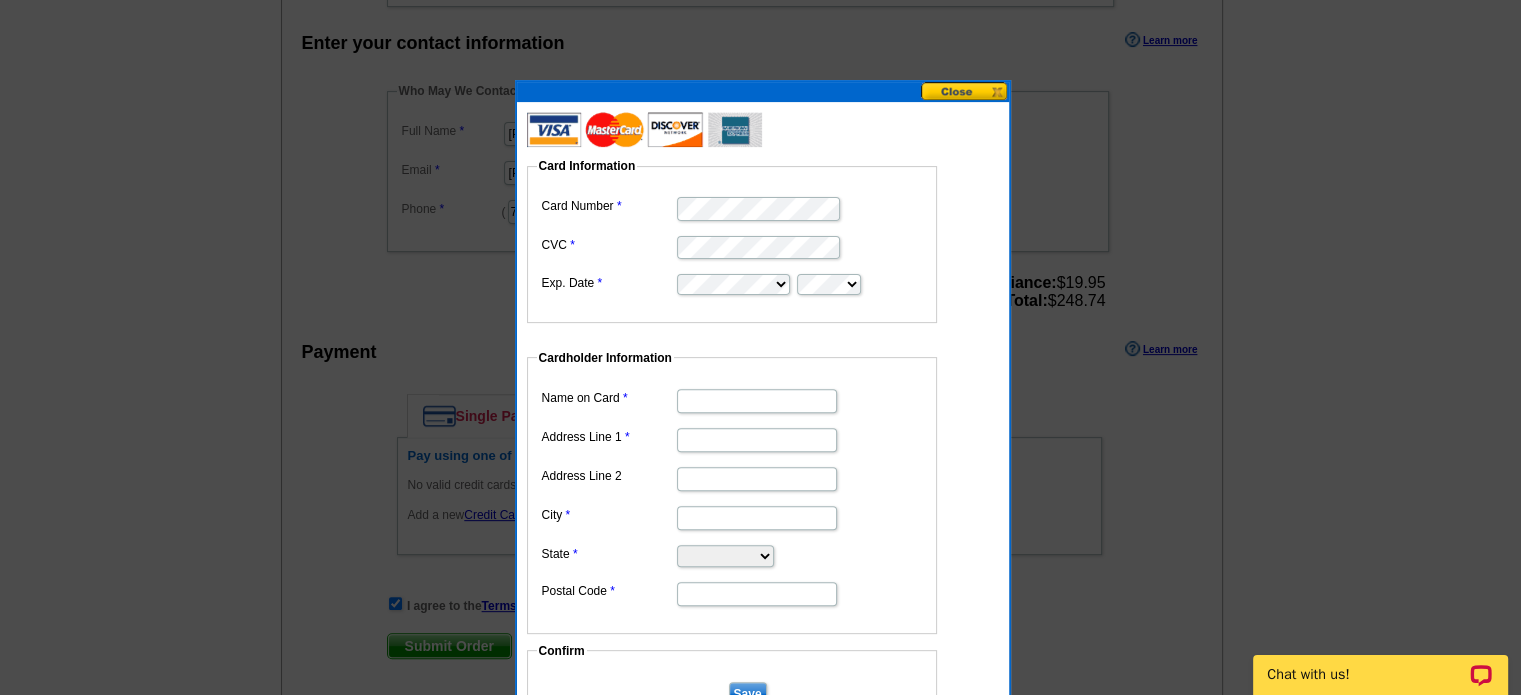 type on "Saundra Steele" 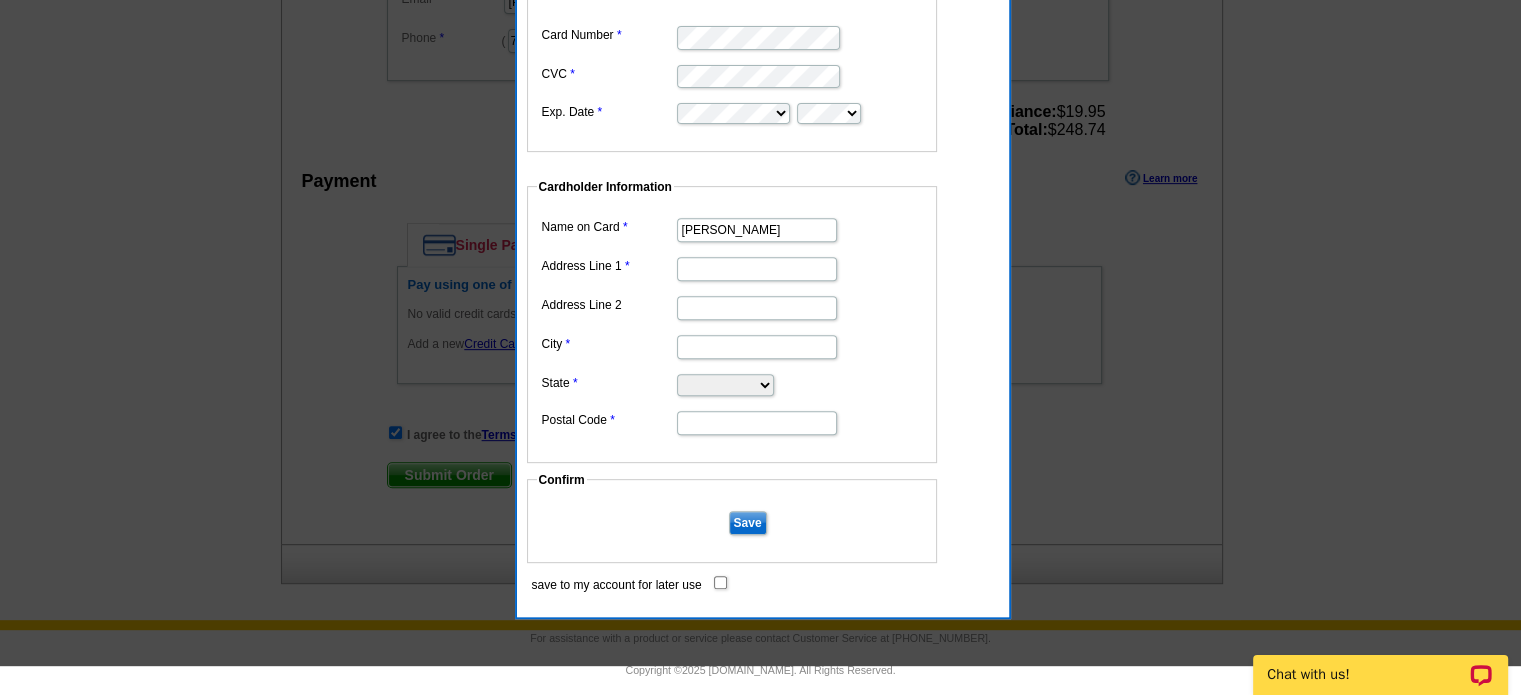 scroll, scrollTop: 772, scrollLeft: 0, axis: vertical 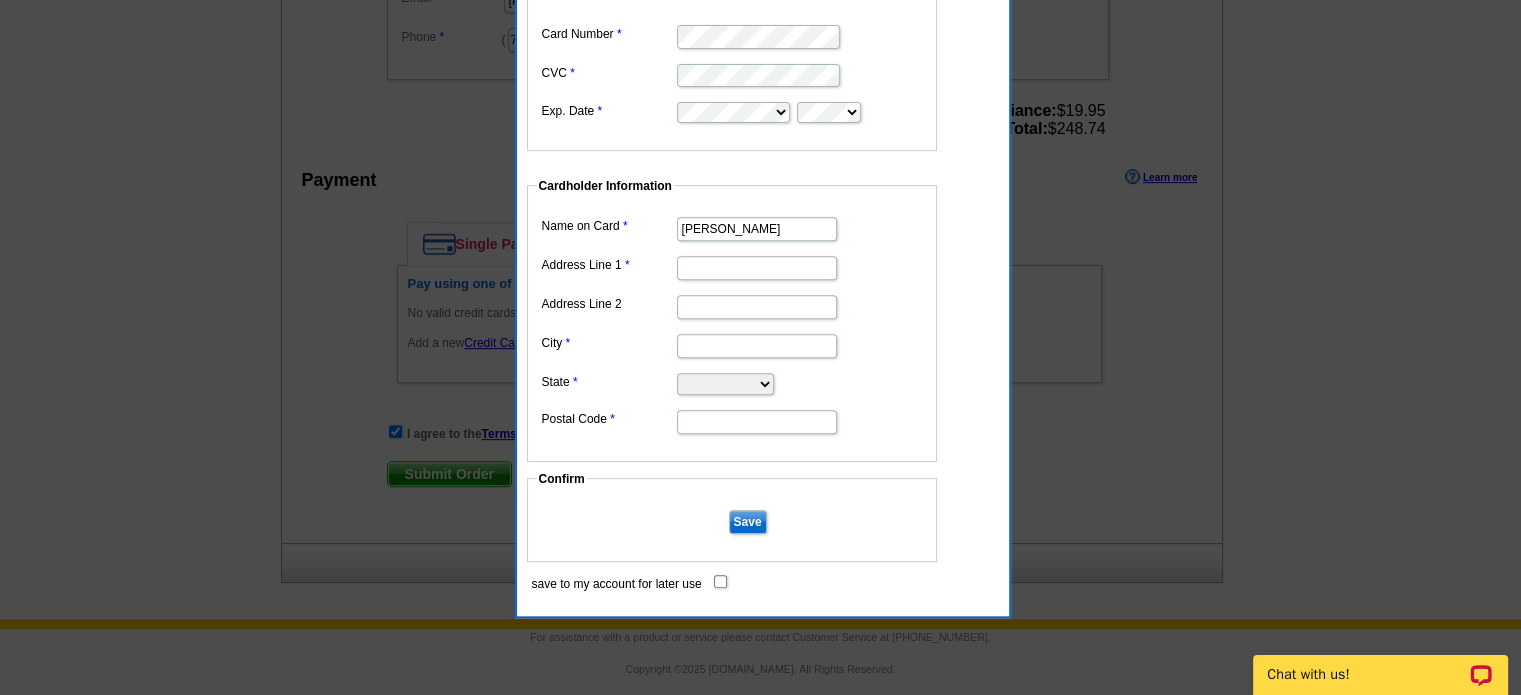 click on "Save" at bounding box center (748, 522) 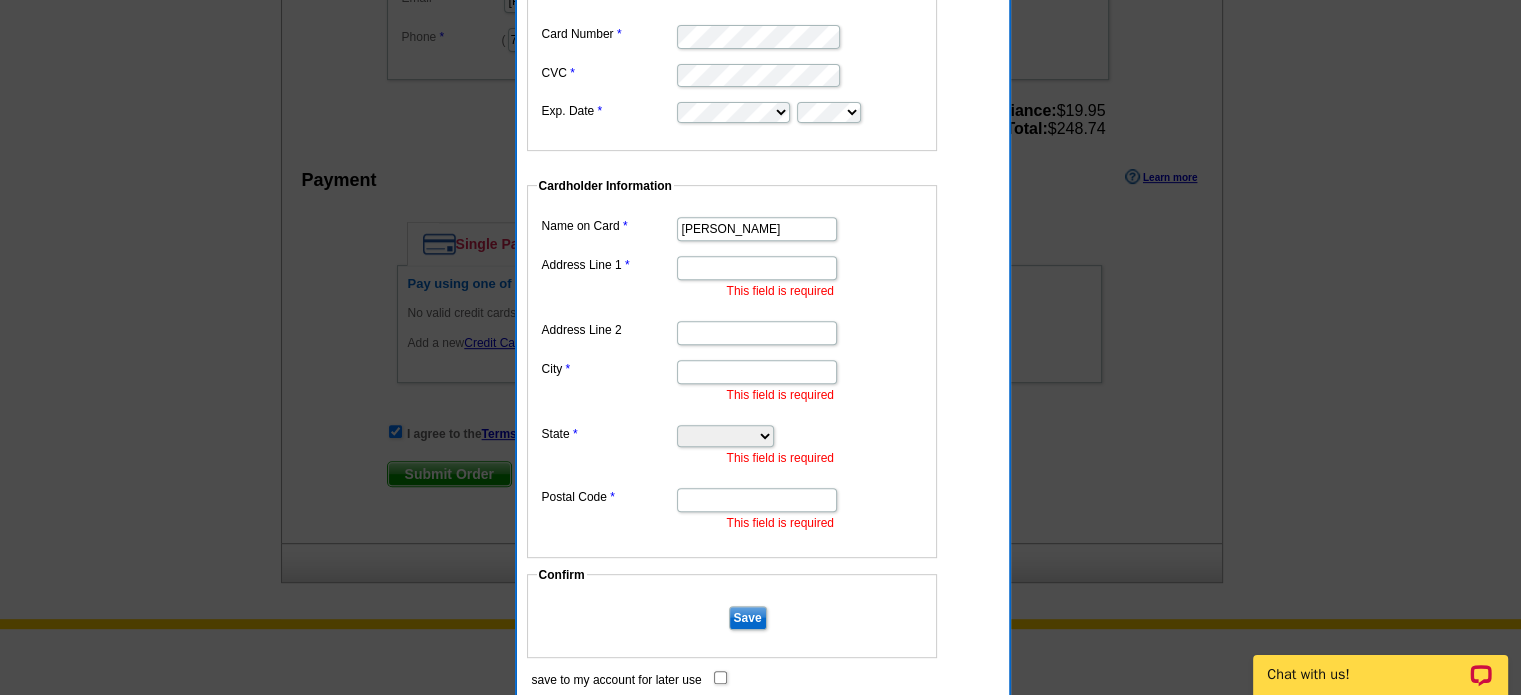 click on "Address Line 1" at bounding box center [757, 268] 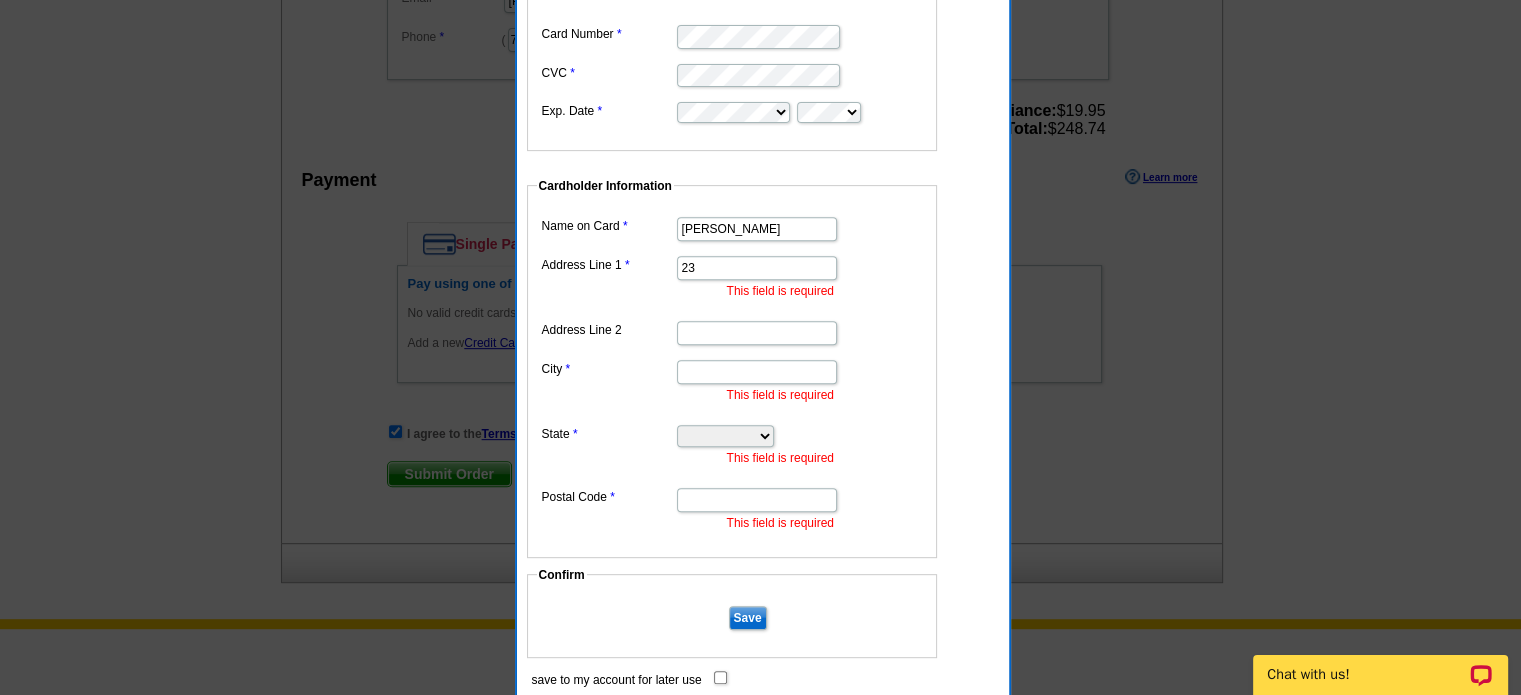 type on "2" 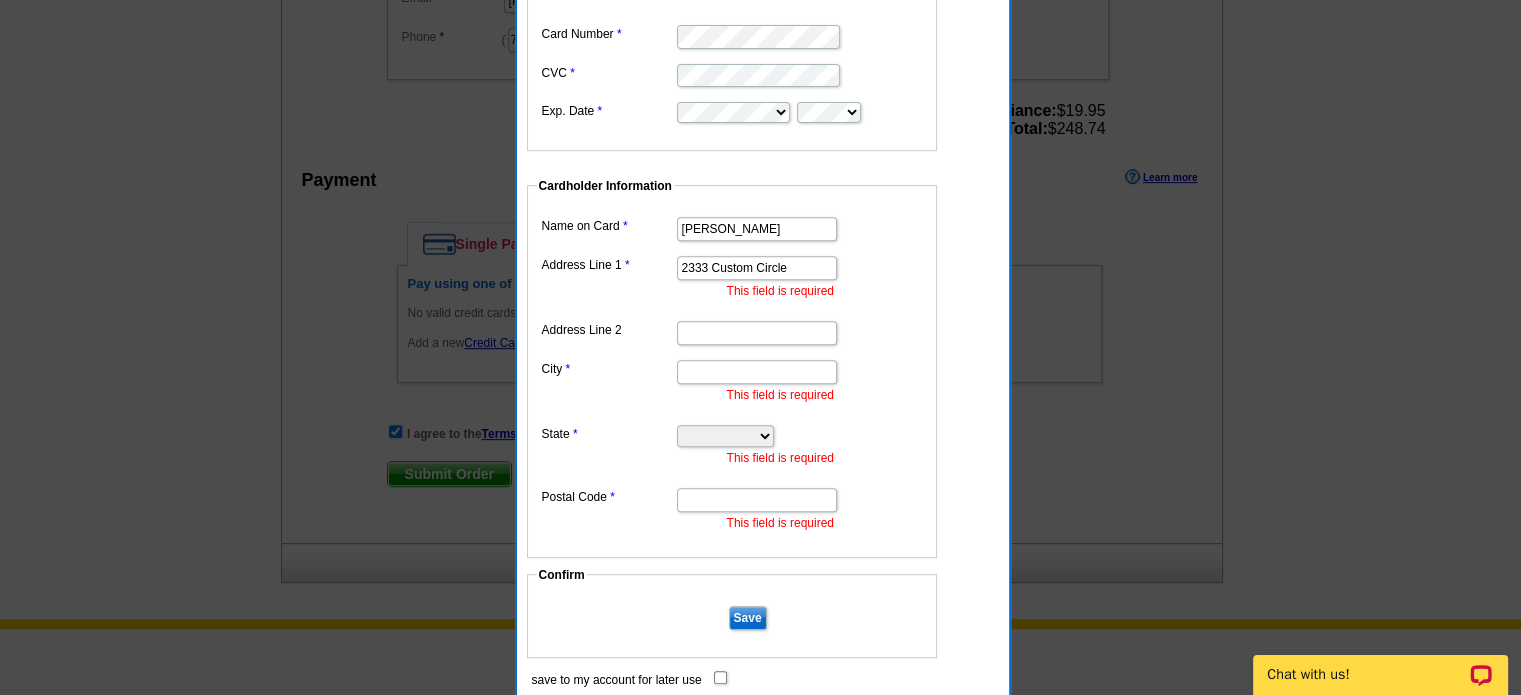 type on "2333 Custom Circle" 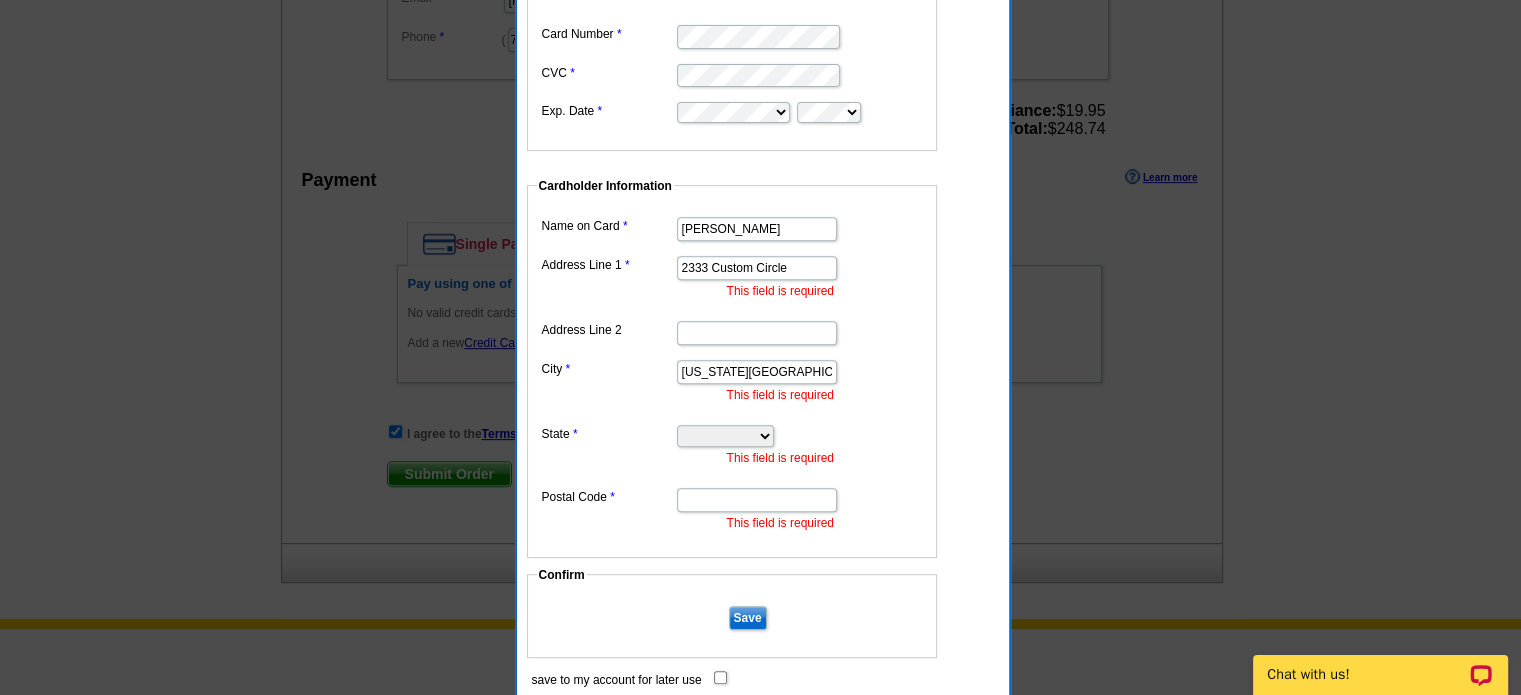 type on "Virginia Beach" 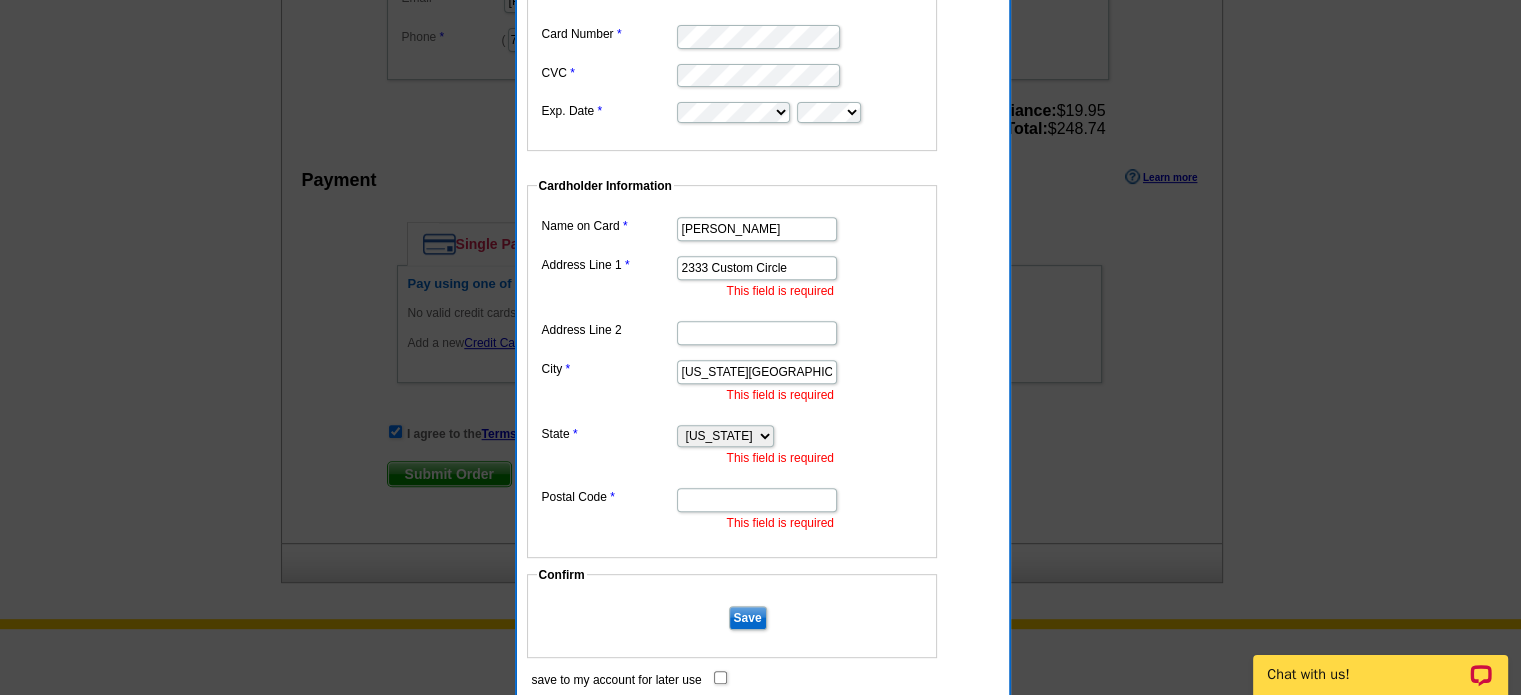select on "VA" 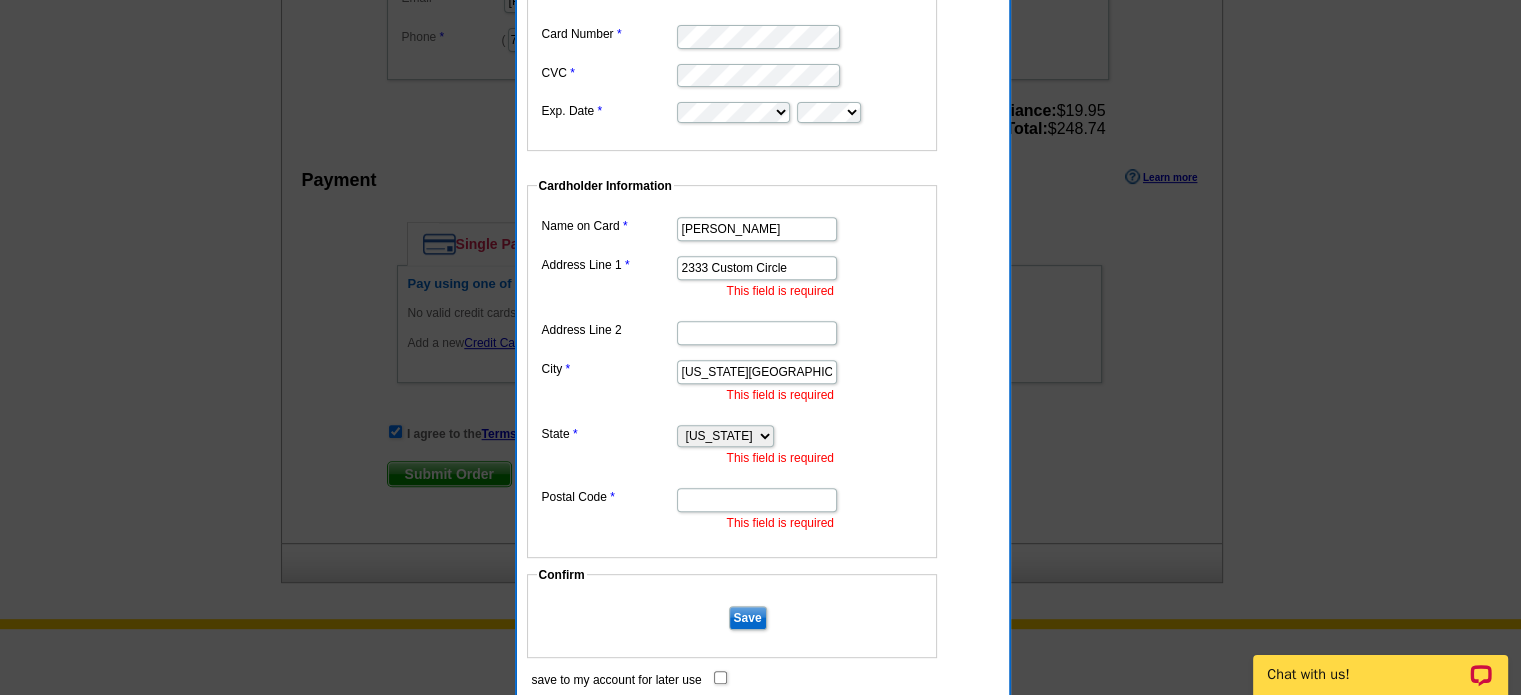 click on "Postal Code" at bounding box center (757, 500) 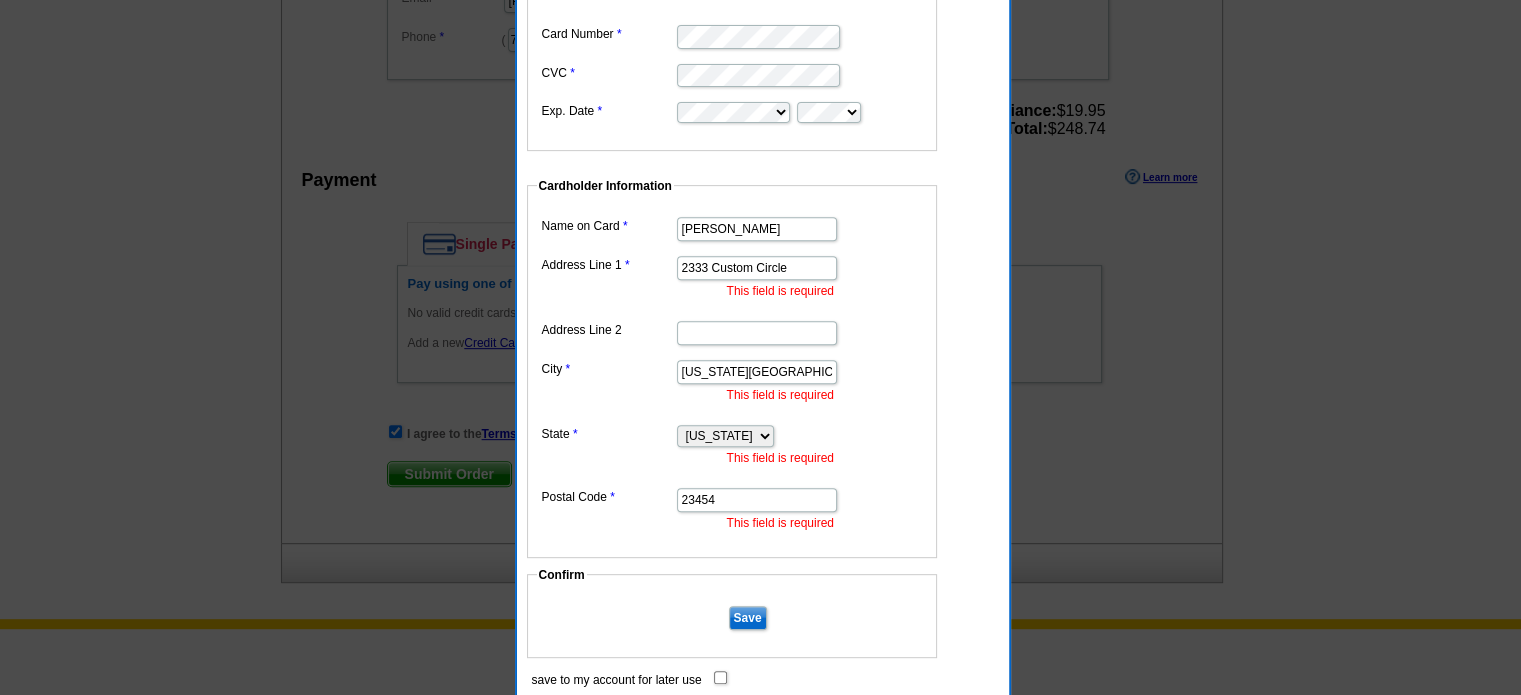 type on "23454" 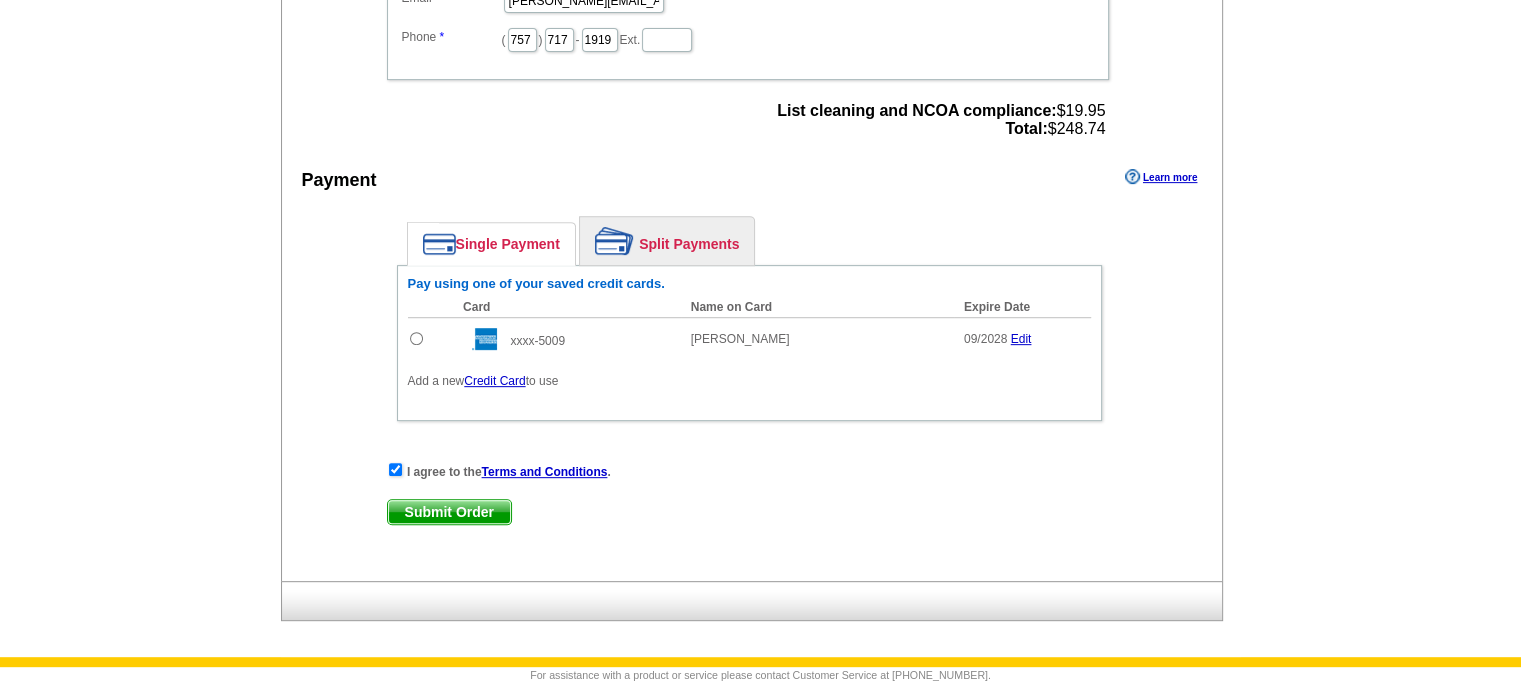 click at bounding box center (416, 338) 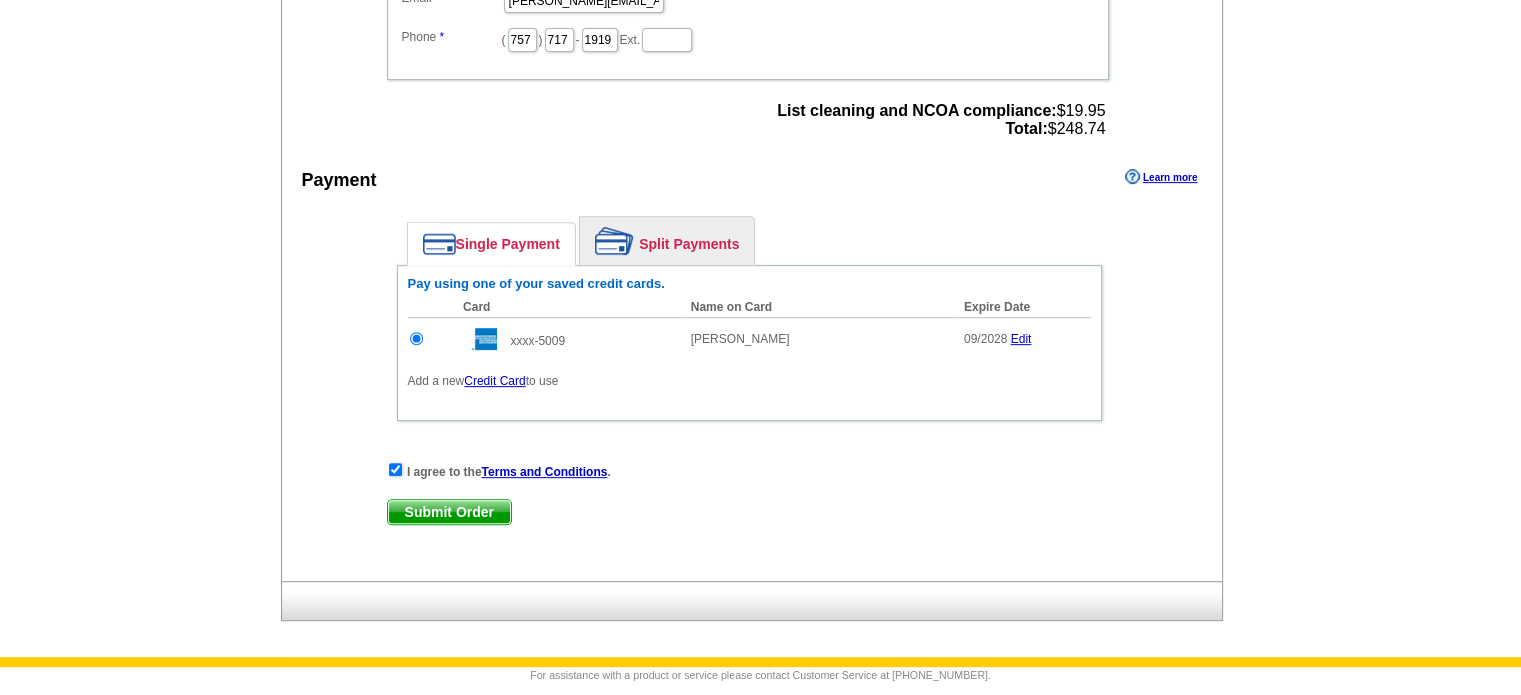 click on "Submit Order" at bounding box center [449, 512] 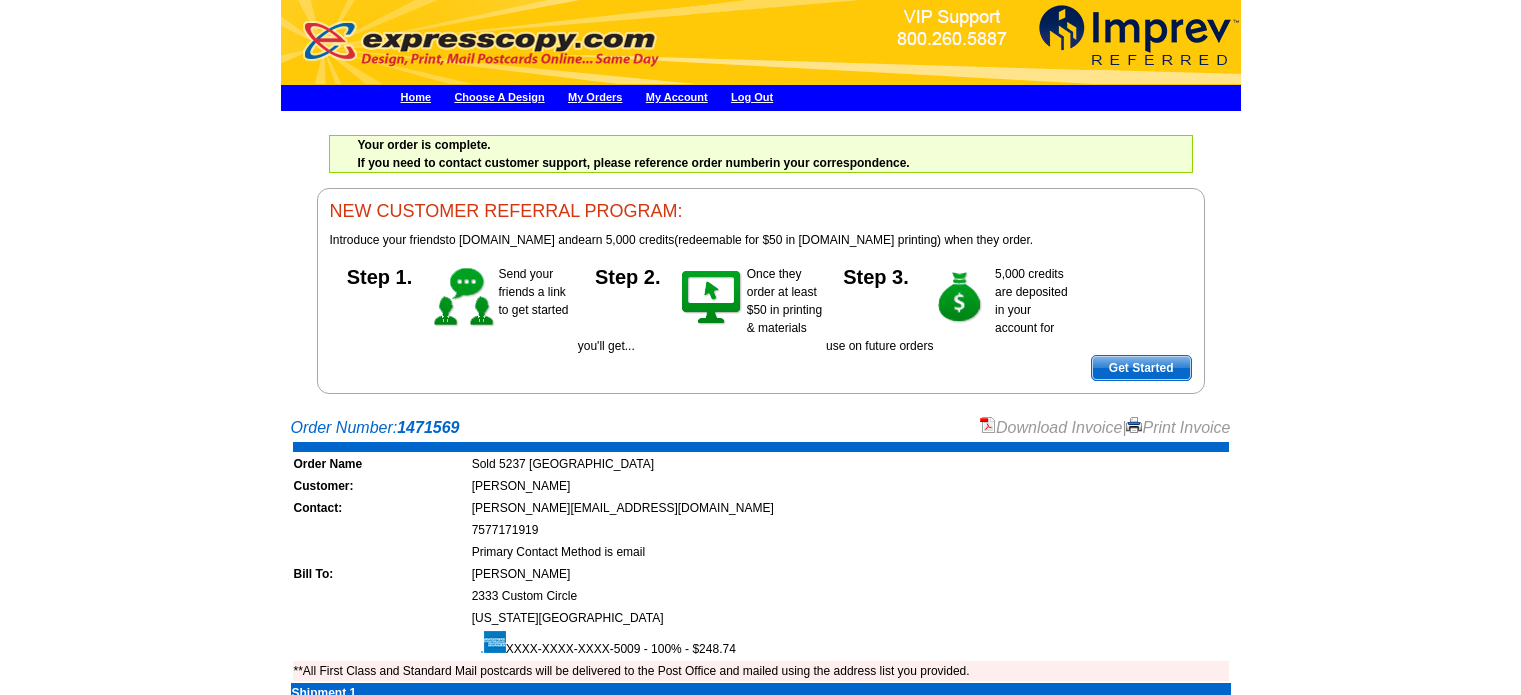 scroll, scrollTop: 0, scrollLeft: 0, axis: both 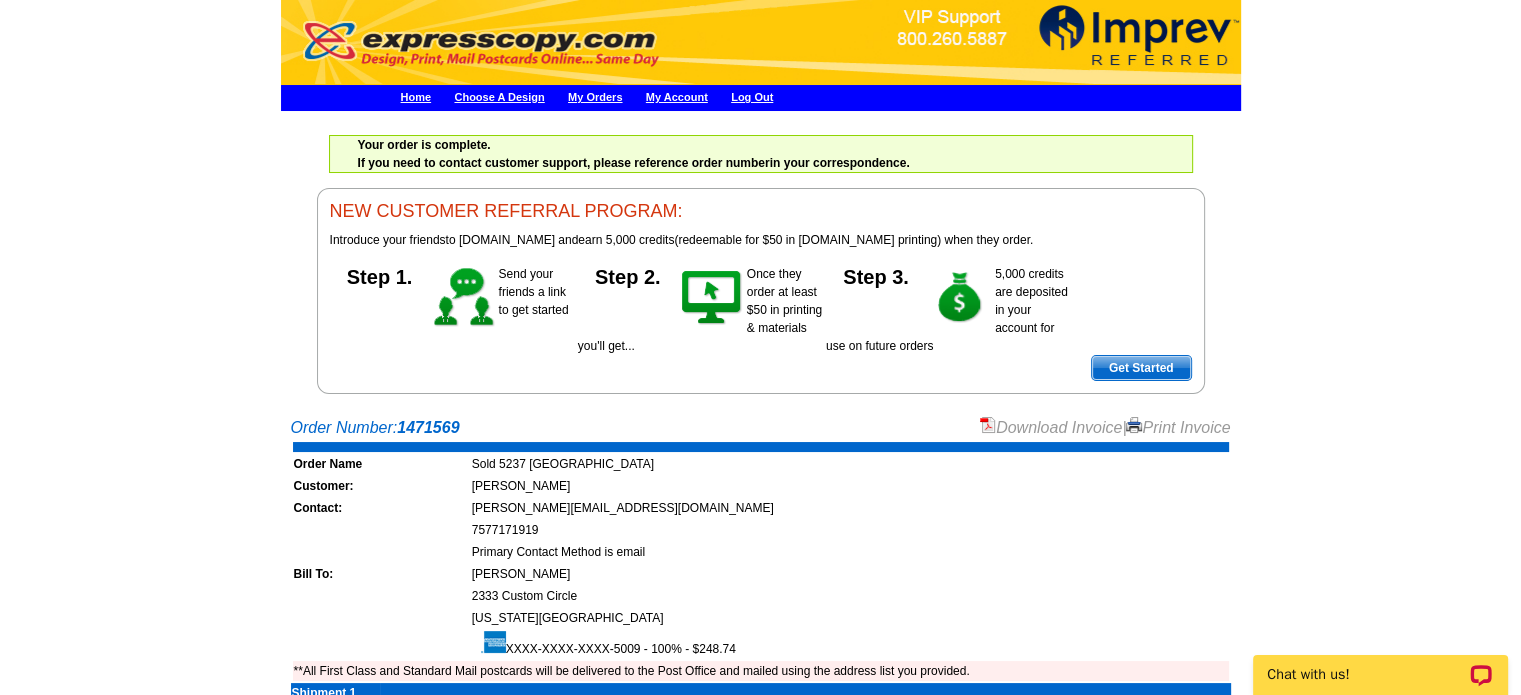click on "Print Invoice" at bounding box center (1178, 427) 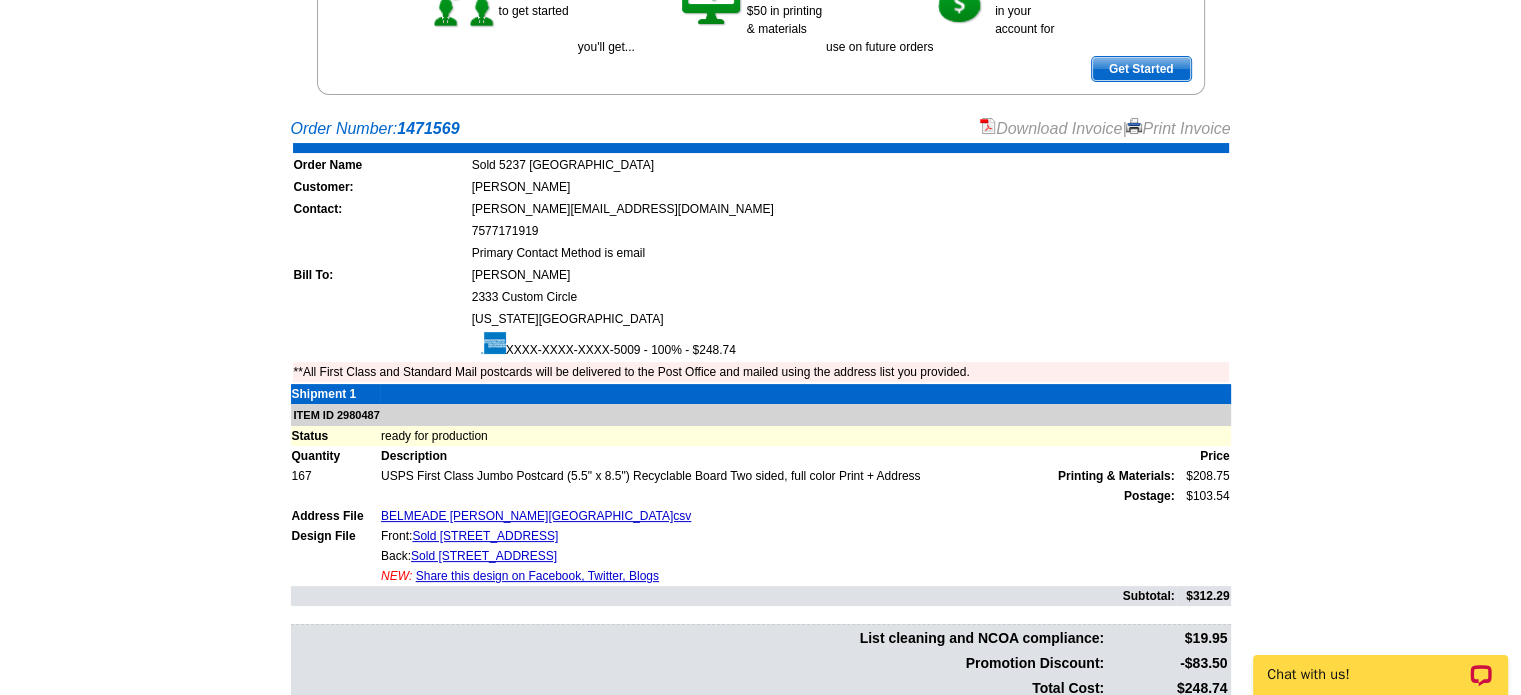 scroll, scrollTop: 300, scrollLeft: 0, axis: vertical 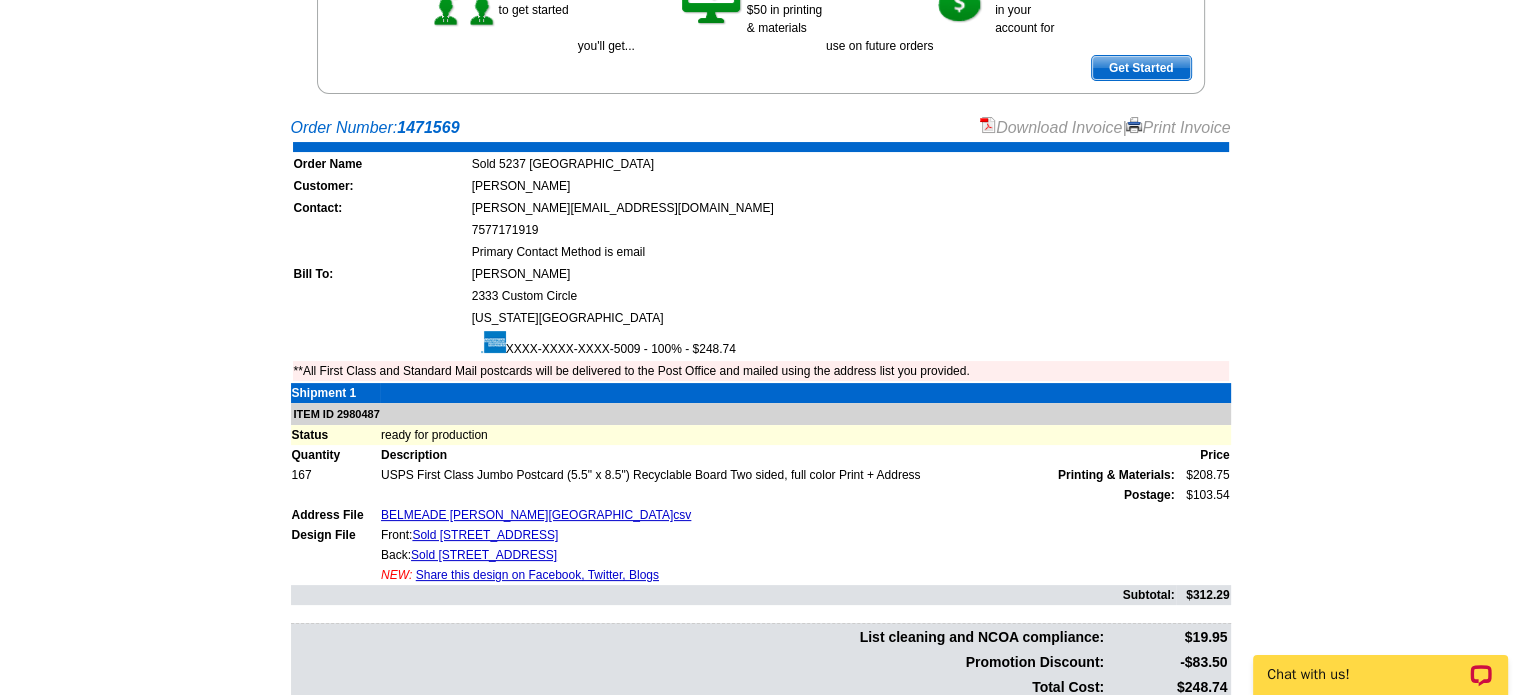 click on "Share this design on Facebook, Twitter, Blogs" at bounding box center (537, 575) 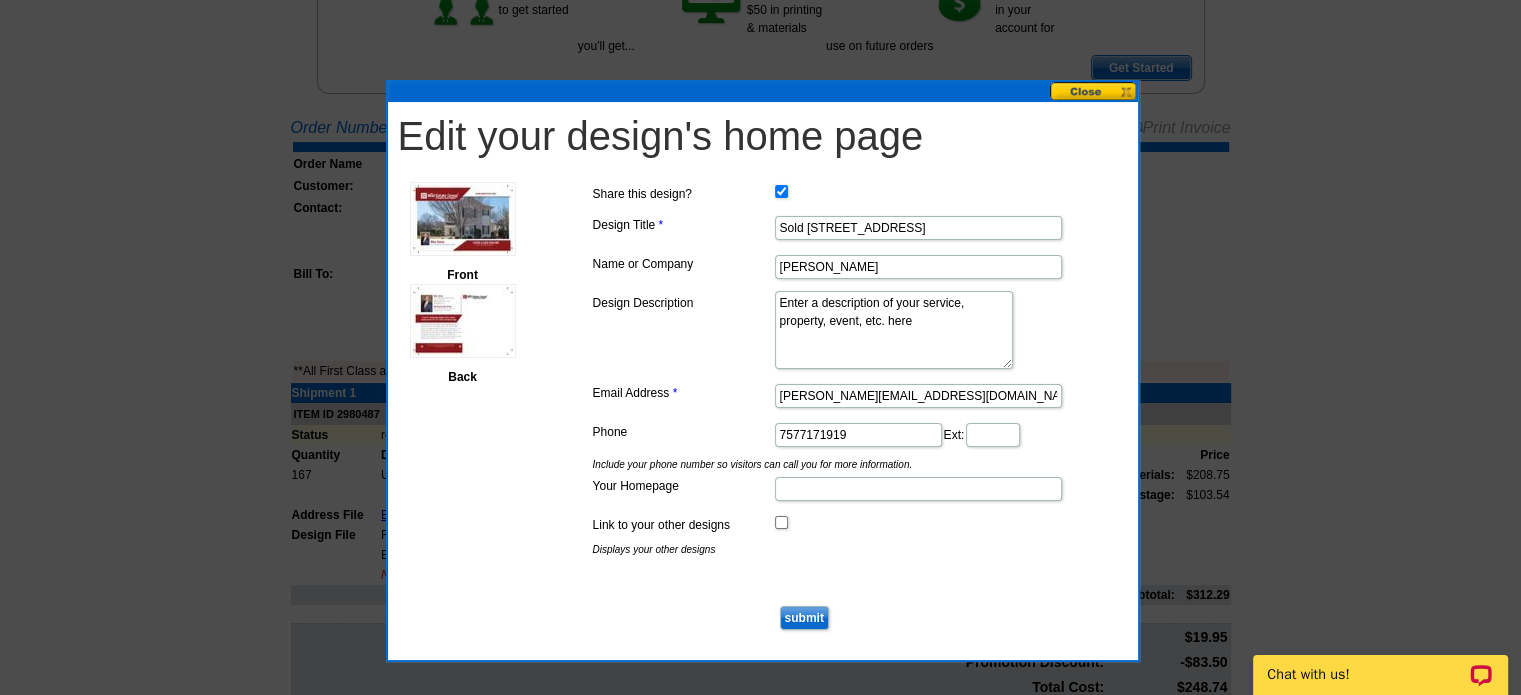 click at bounding box center (1094, 91) 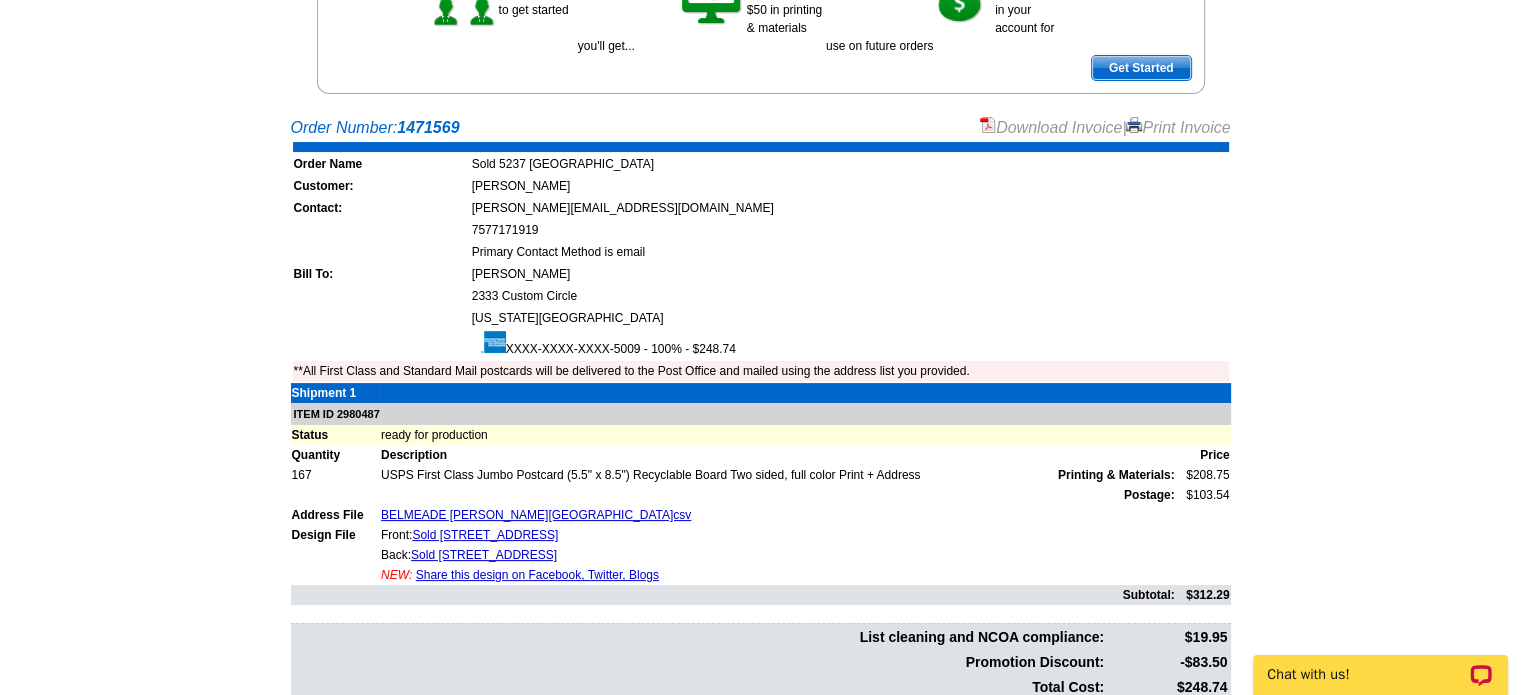 click on "NEW CUSTOMER REFERRAL PROGRAM:
Introduce your friends  to expresscopy.com        and  earn 5,000            credits  (redeemable for $50 in
expresscopy.com printing) when they order.
Step 1.
Send your friends a link to get started
Step 2.
Once they order at least $50                in printing & materials you'll get...
Step 3.
5,000 credits are deposited in your account for use on future orders
Get Started" at bounding box center [761, -9] 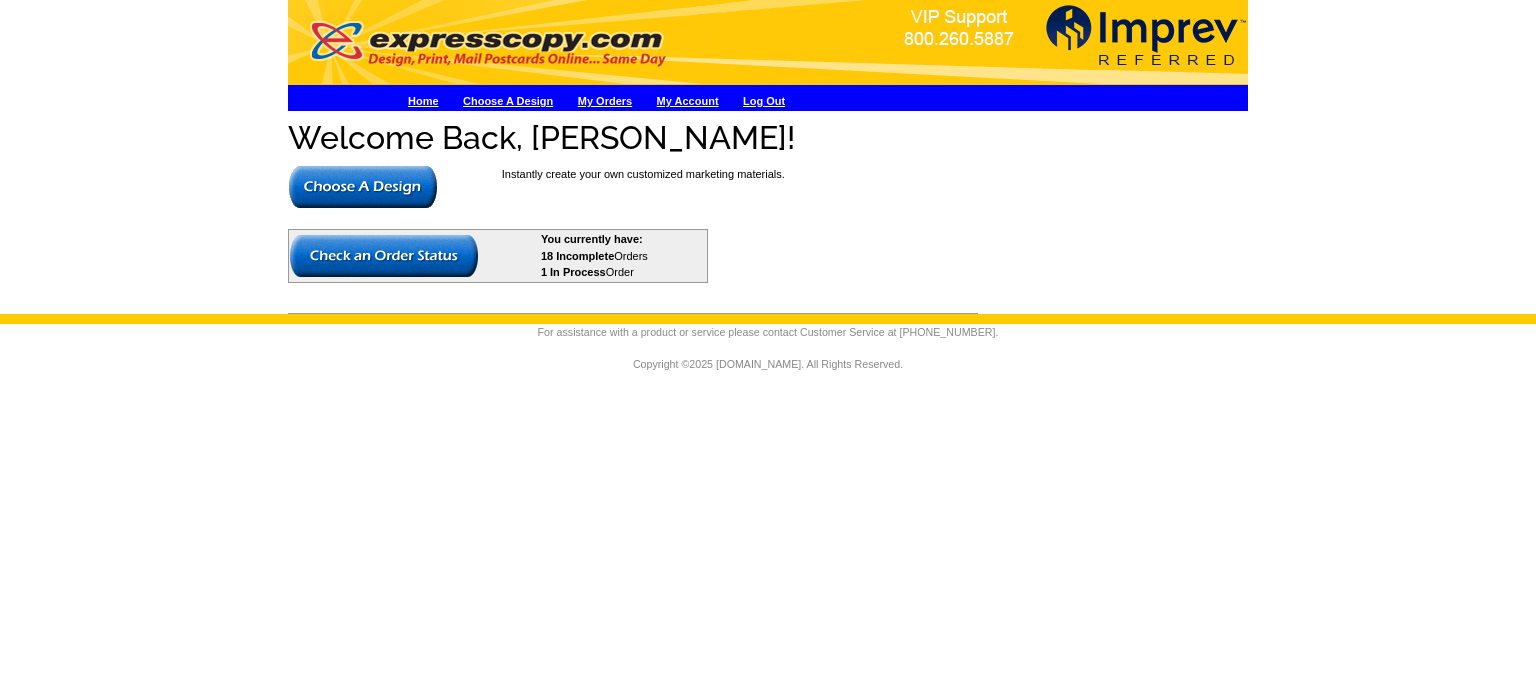 scroll, scrollTop: 0, scrollLeft: 0, axis: both 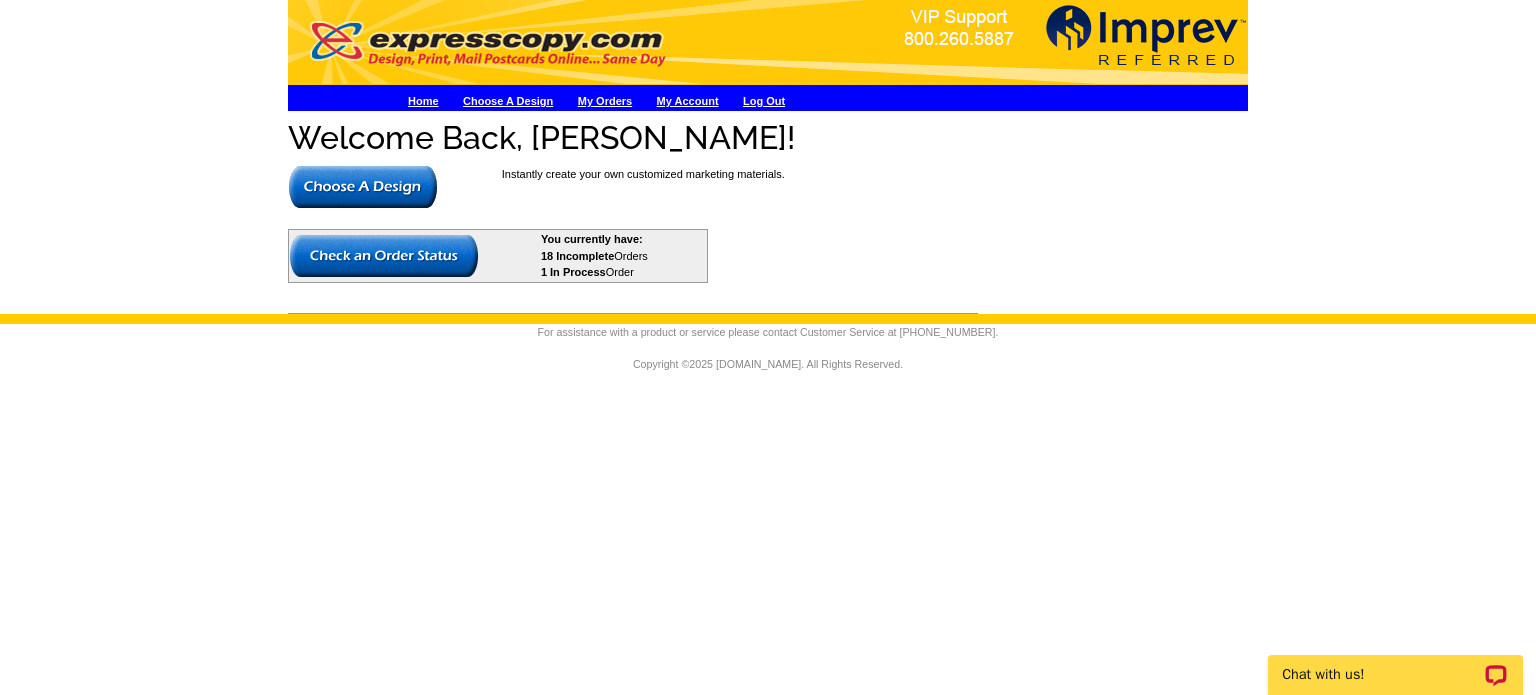 click on "My Account" at bounding box center [688, 101] 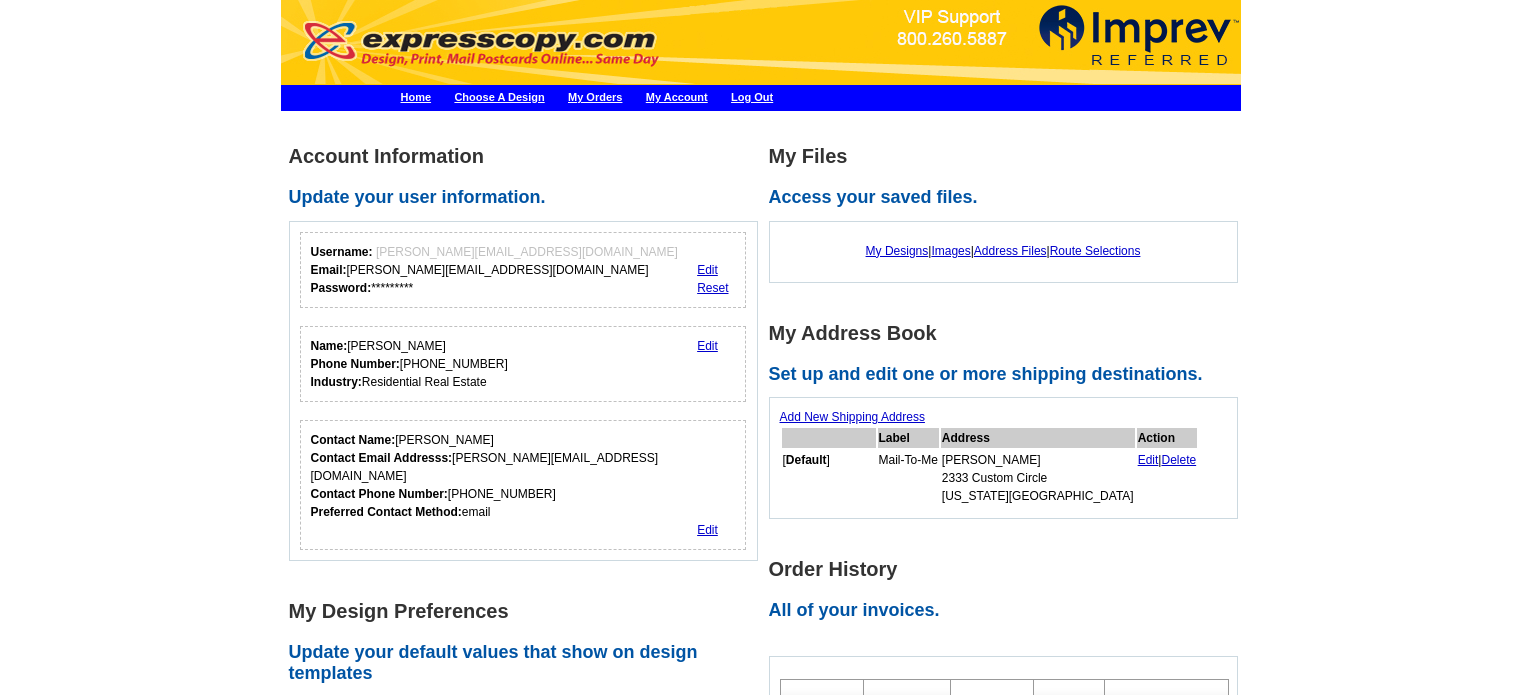scroll, scrollTop: 0, scrollLeft: 0, axis: both 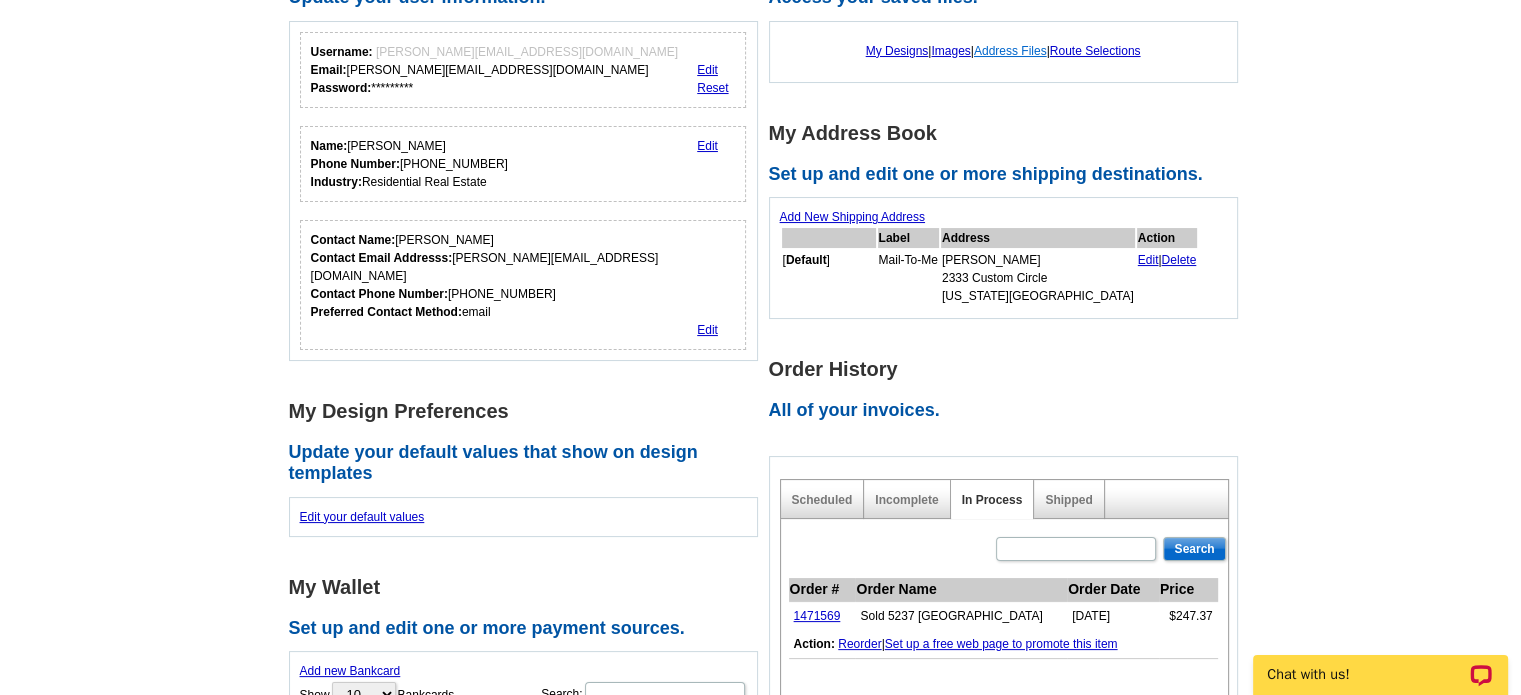 click on "Address Files" at bounding box center (1010, 51) 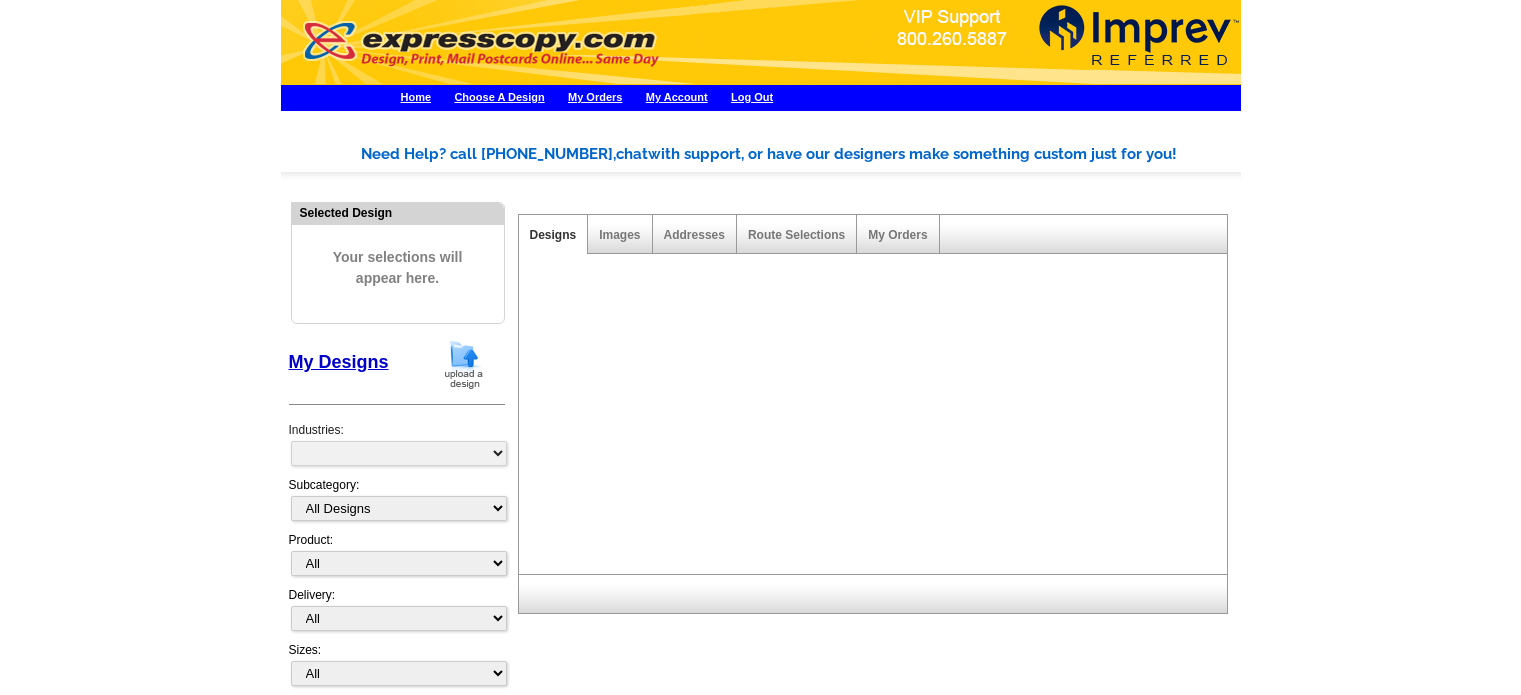 scroll, scrollTop: 0, scrollLeft: 0, axis: both 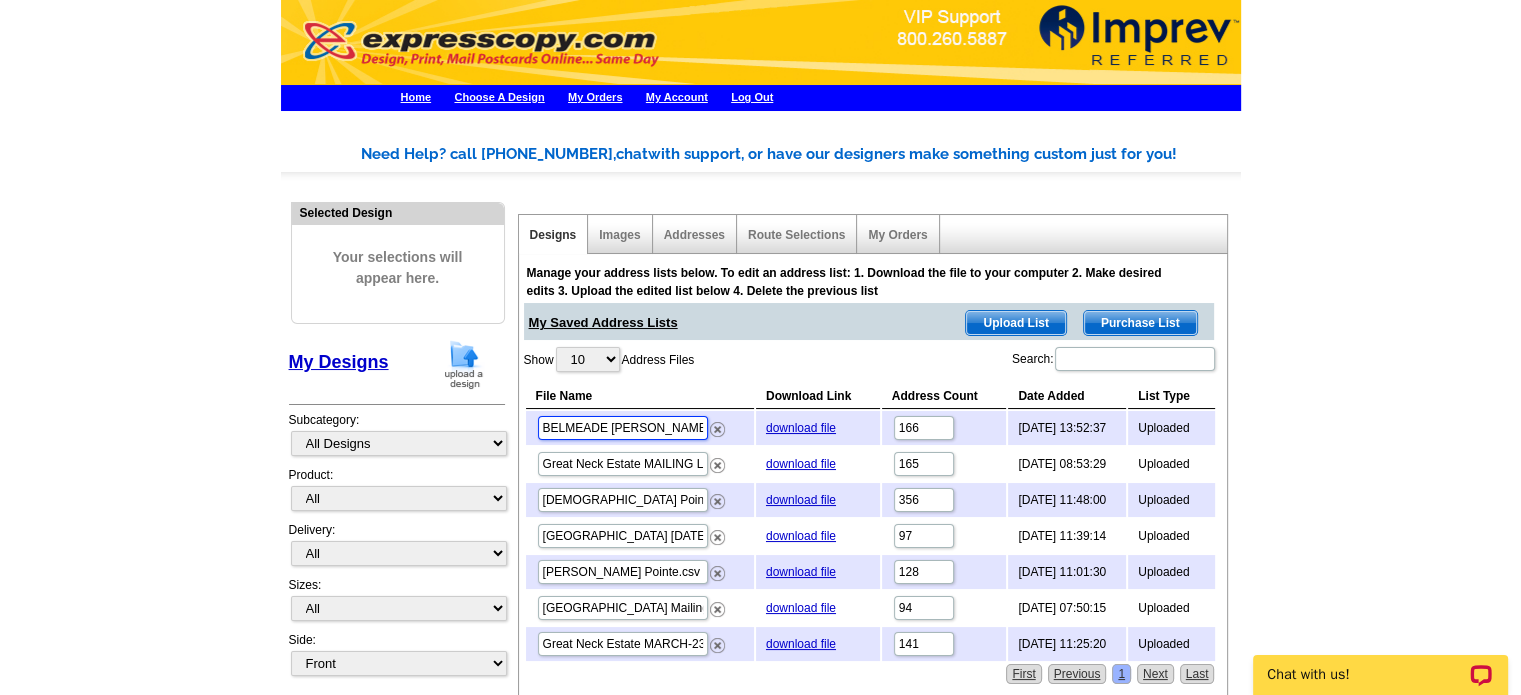 click on "BELMEADE [PERSON_NAME][GEOGRAPHIC_DATA]csv" at bounding box center (623, 428) 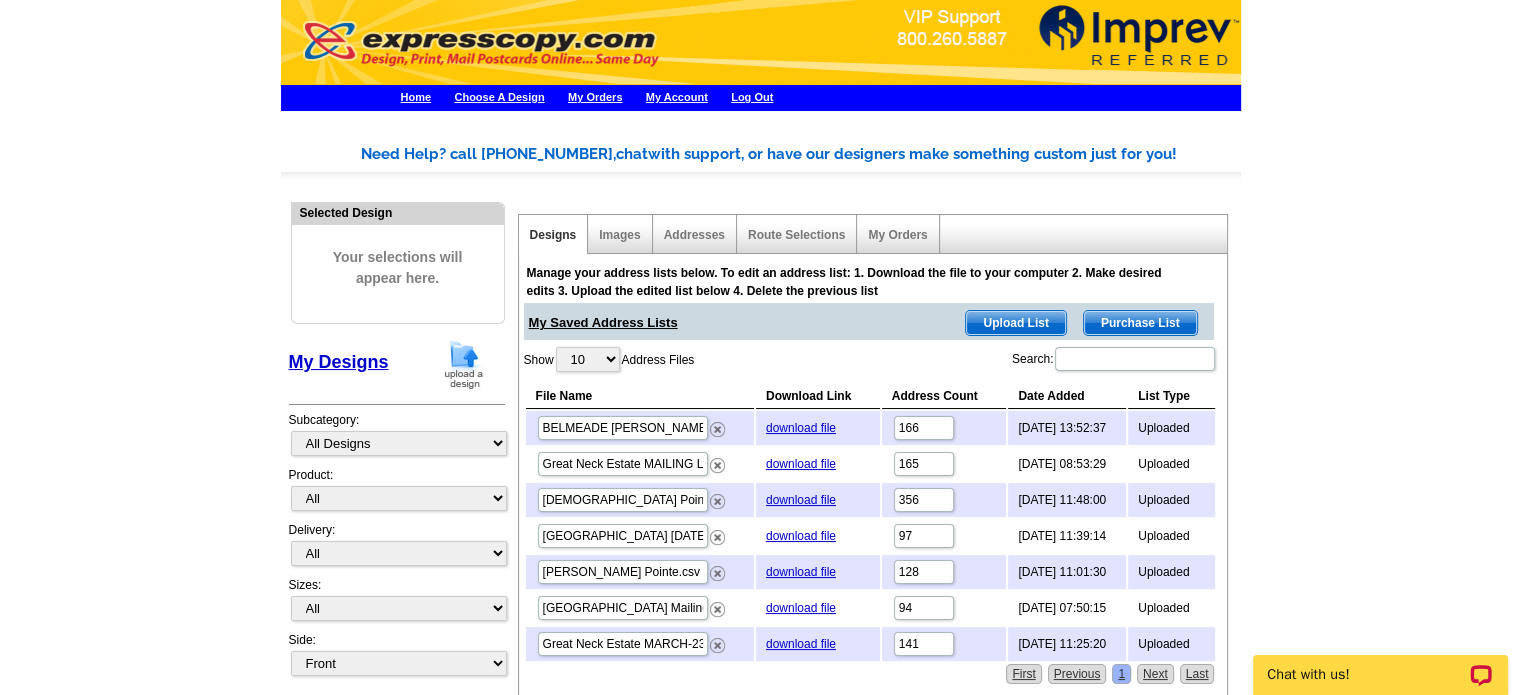 click on "Upload List" at bounding box center (1015, 323) 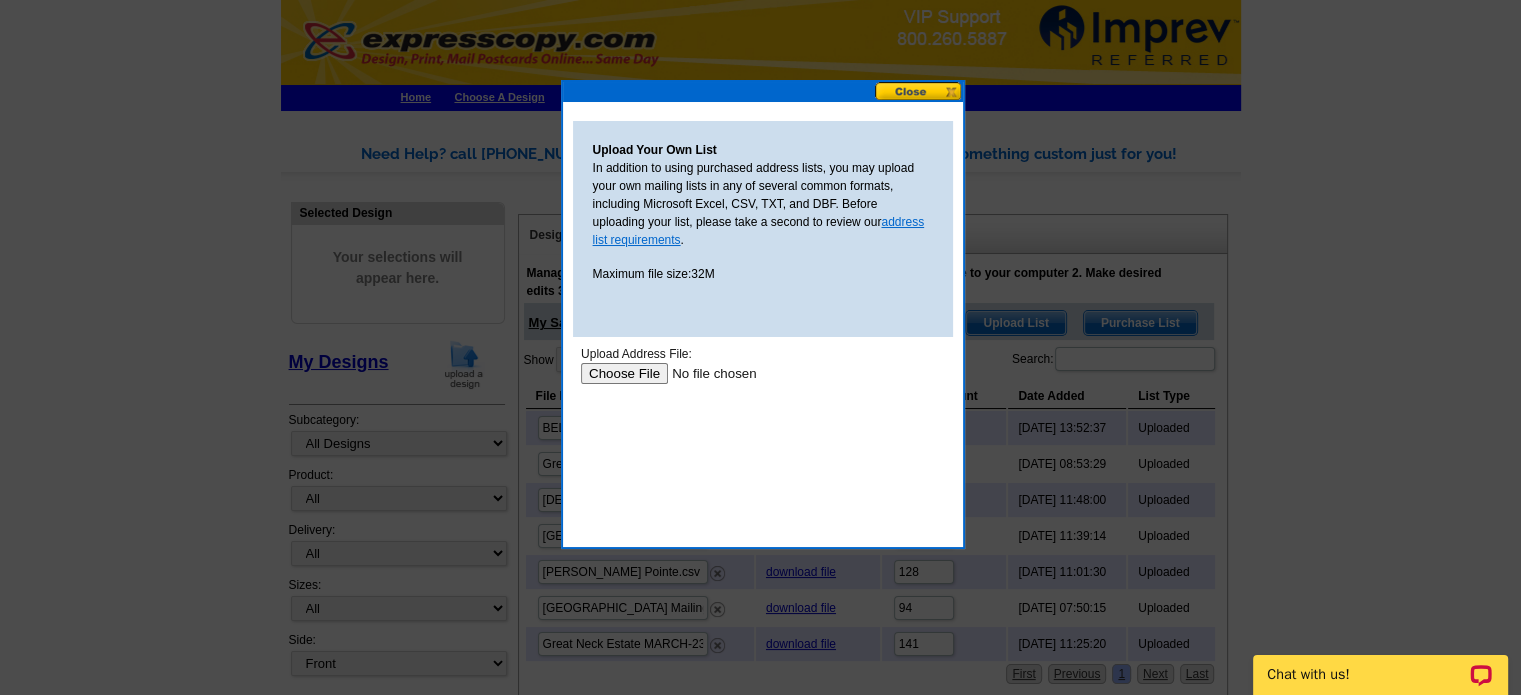 scroll, scrollTop: 0, scrollLeft: 0, axis: both 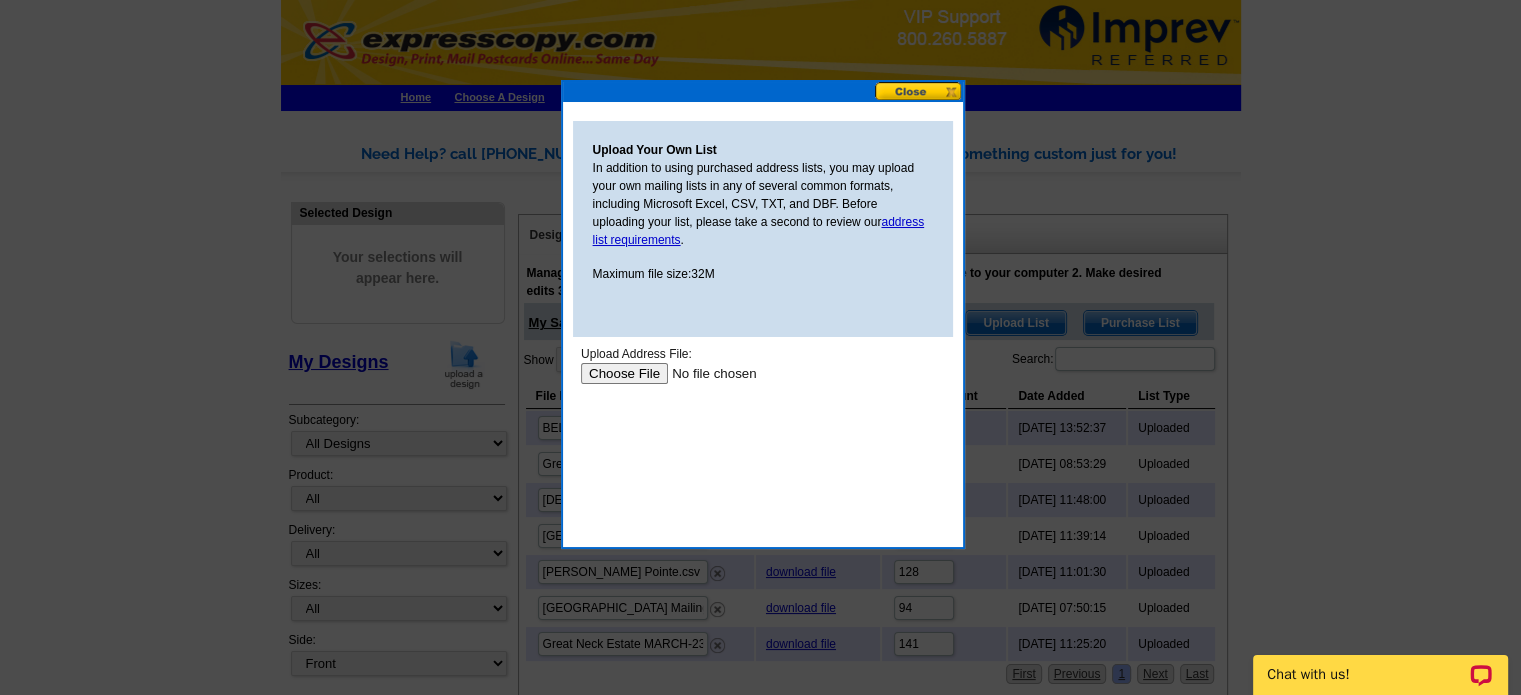 click at bounding box center [706, 373] 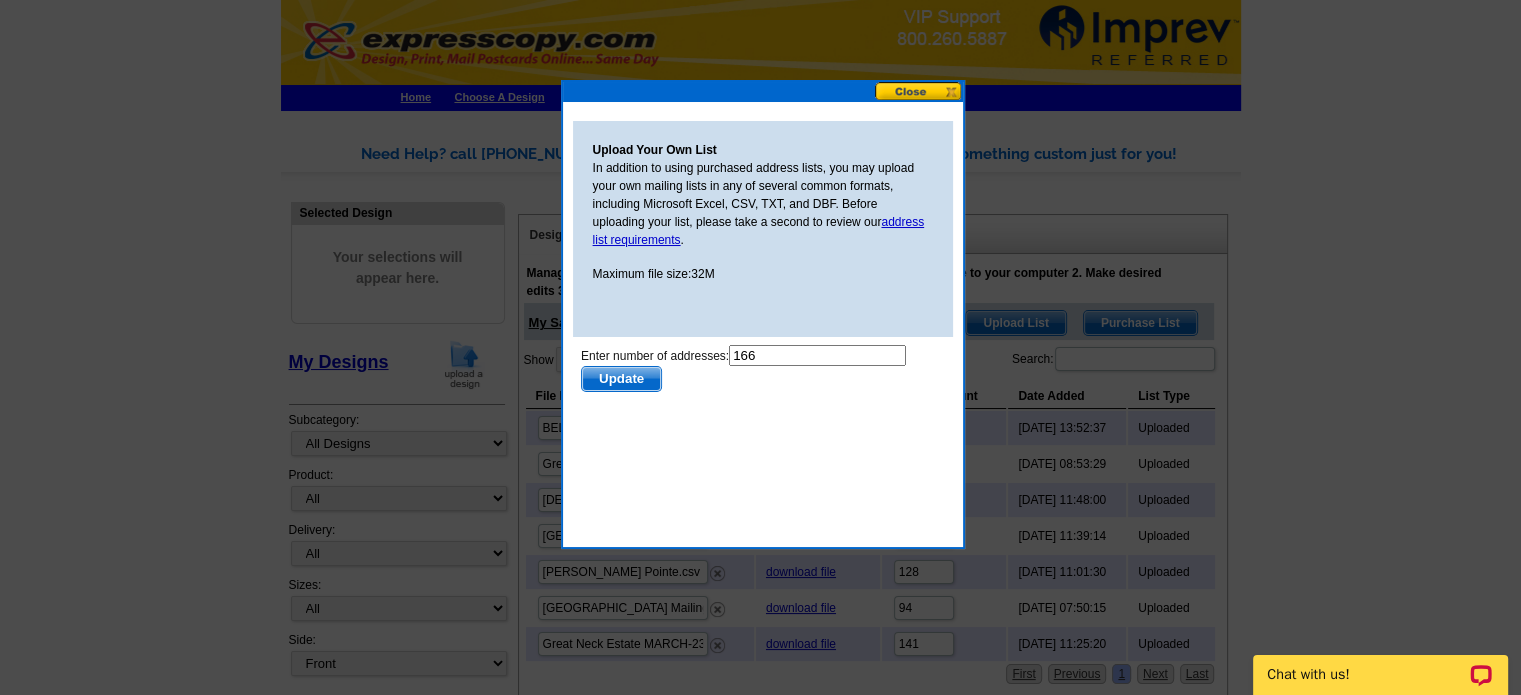 scroll, scrollTop: 0, scrollLeft: 0, axis: both 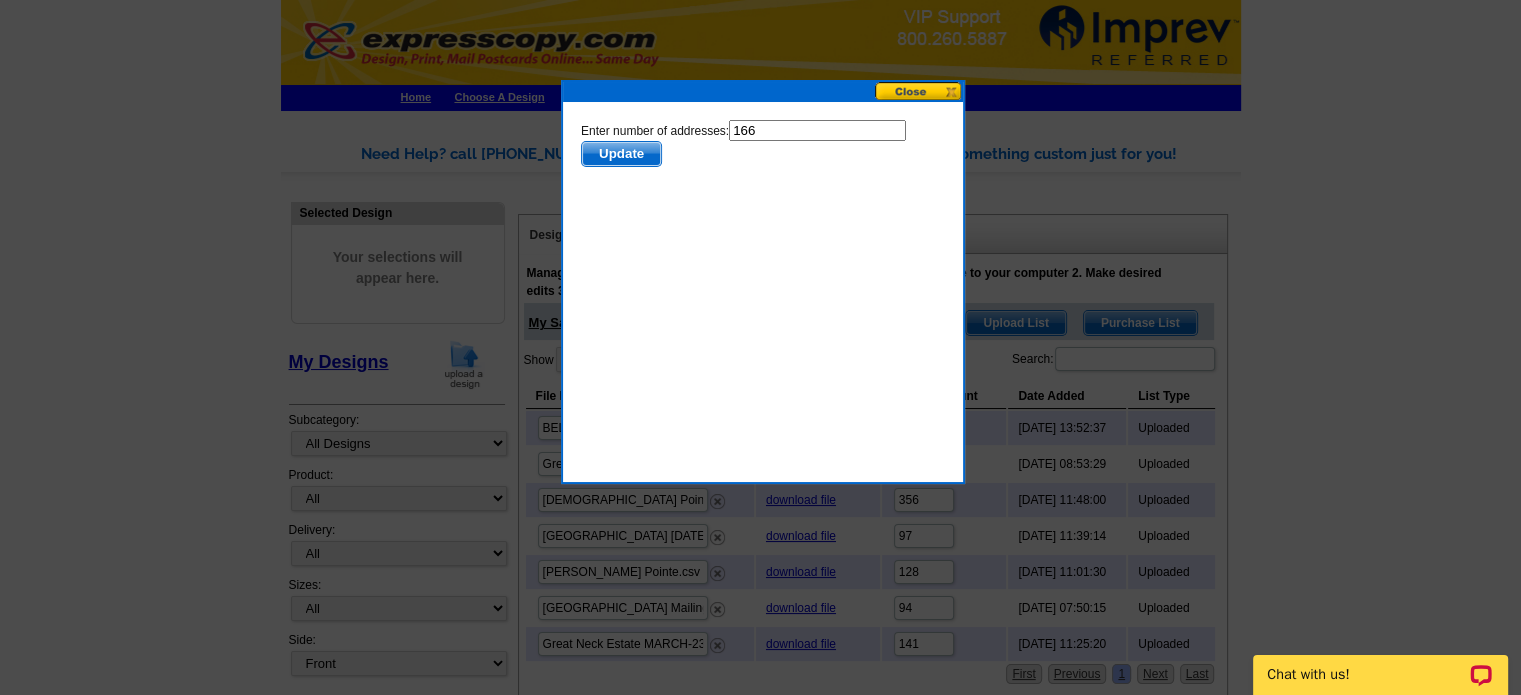 click on "Update" at bounding box center [620, 154] 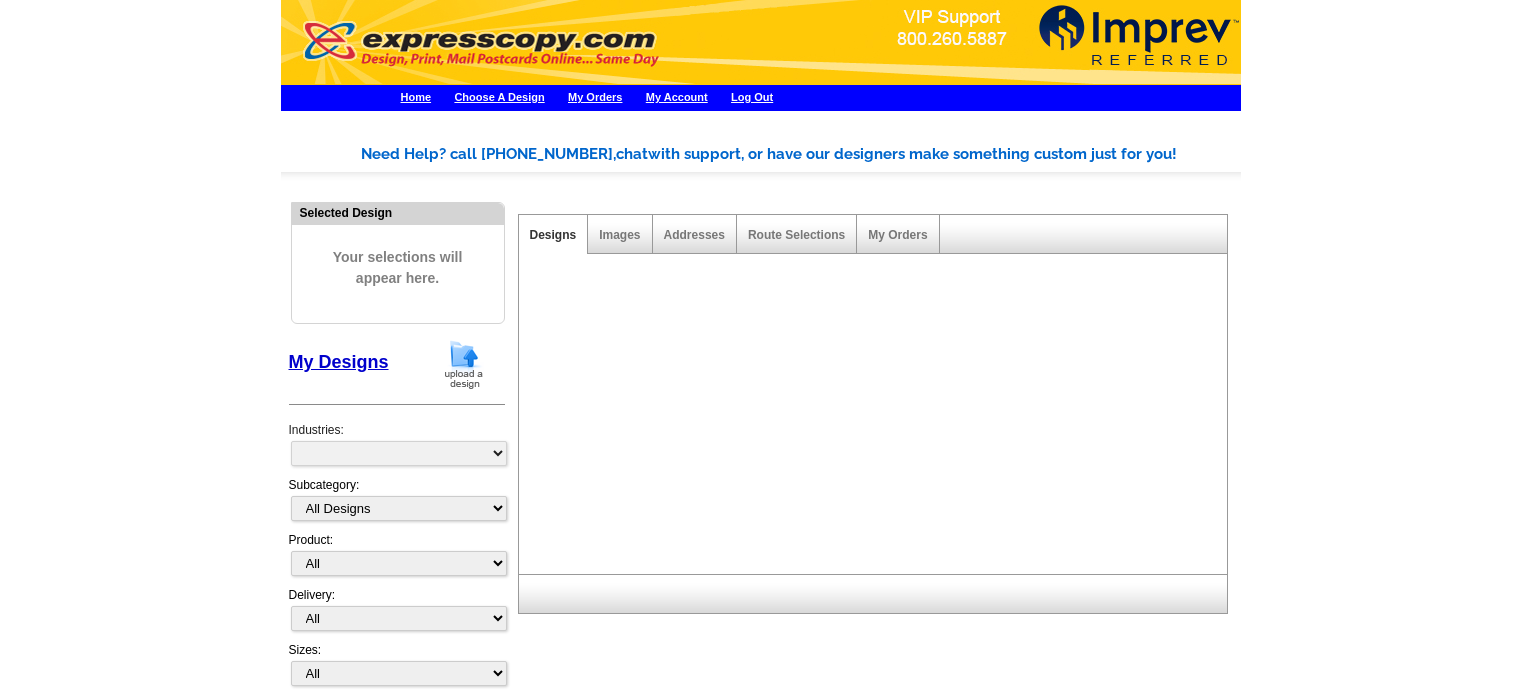 scroll, scrollTop: 0, scrollLeft: 0, axis: both 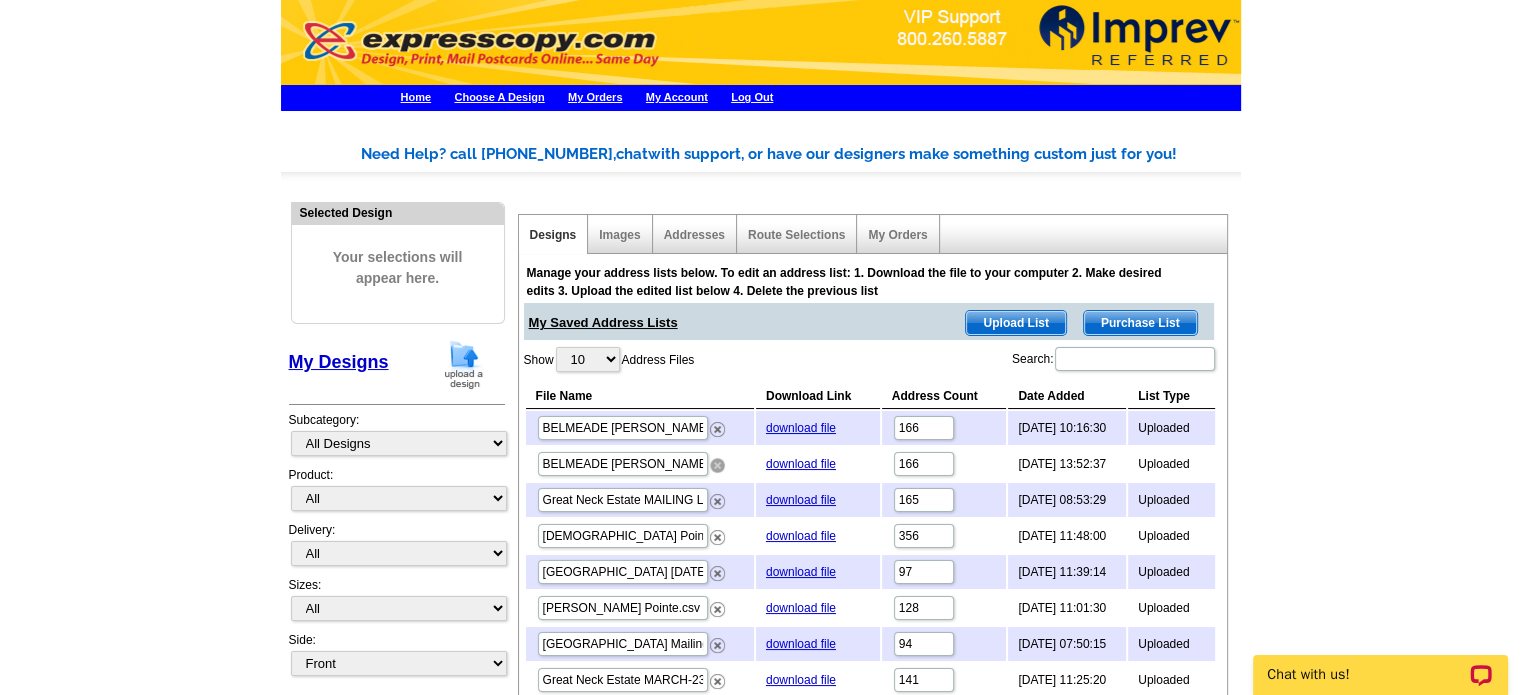click at bounding box center [717, 465] 